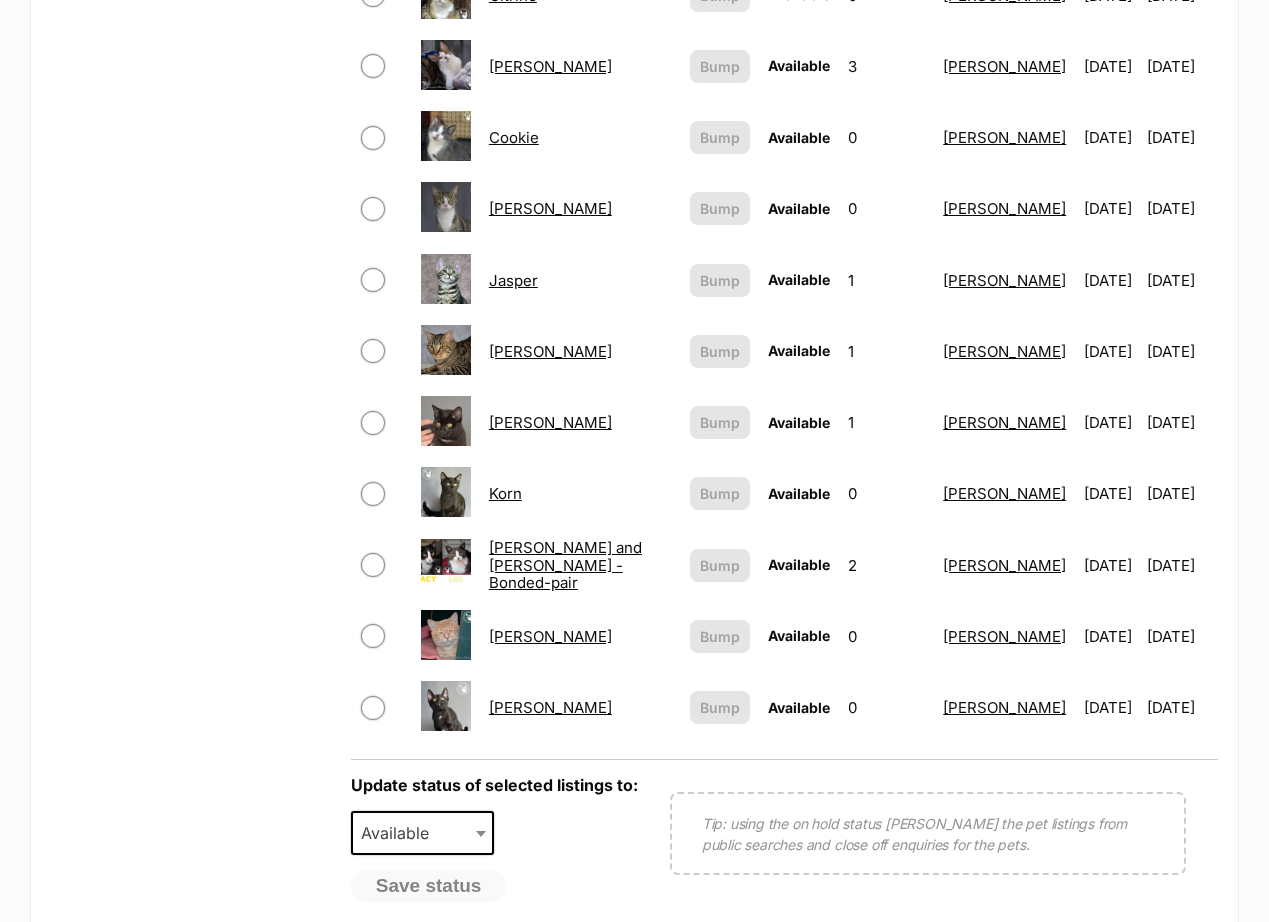 scroll, scrollTop: 1300, scrollLeft: 0, axis: vertical 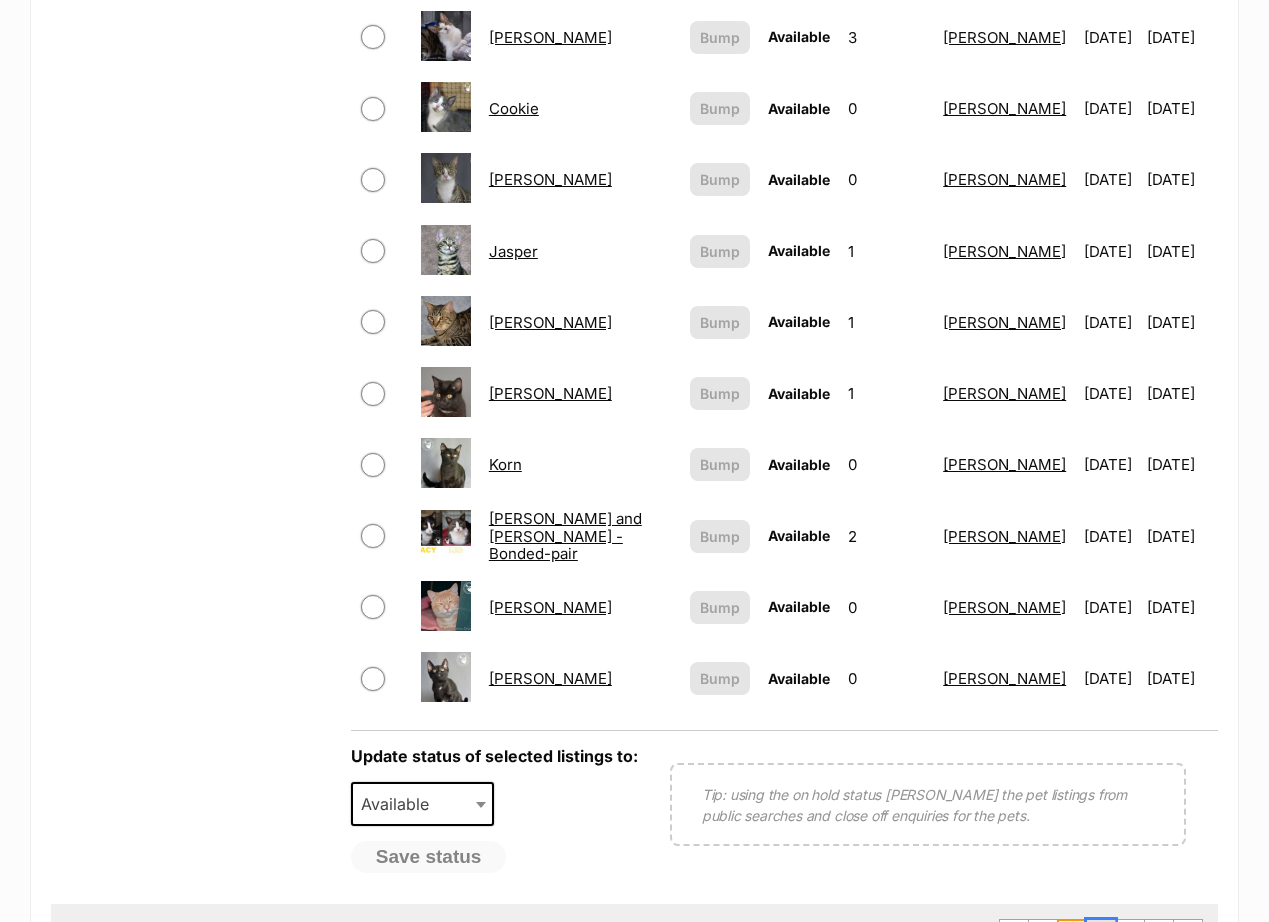 click on "2" at bounding box center (1101, 936) 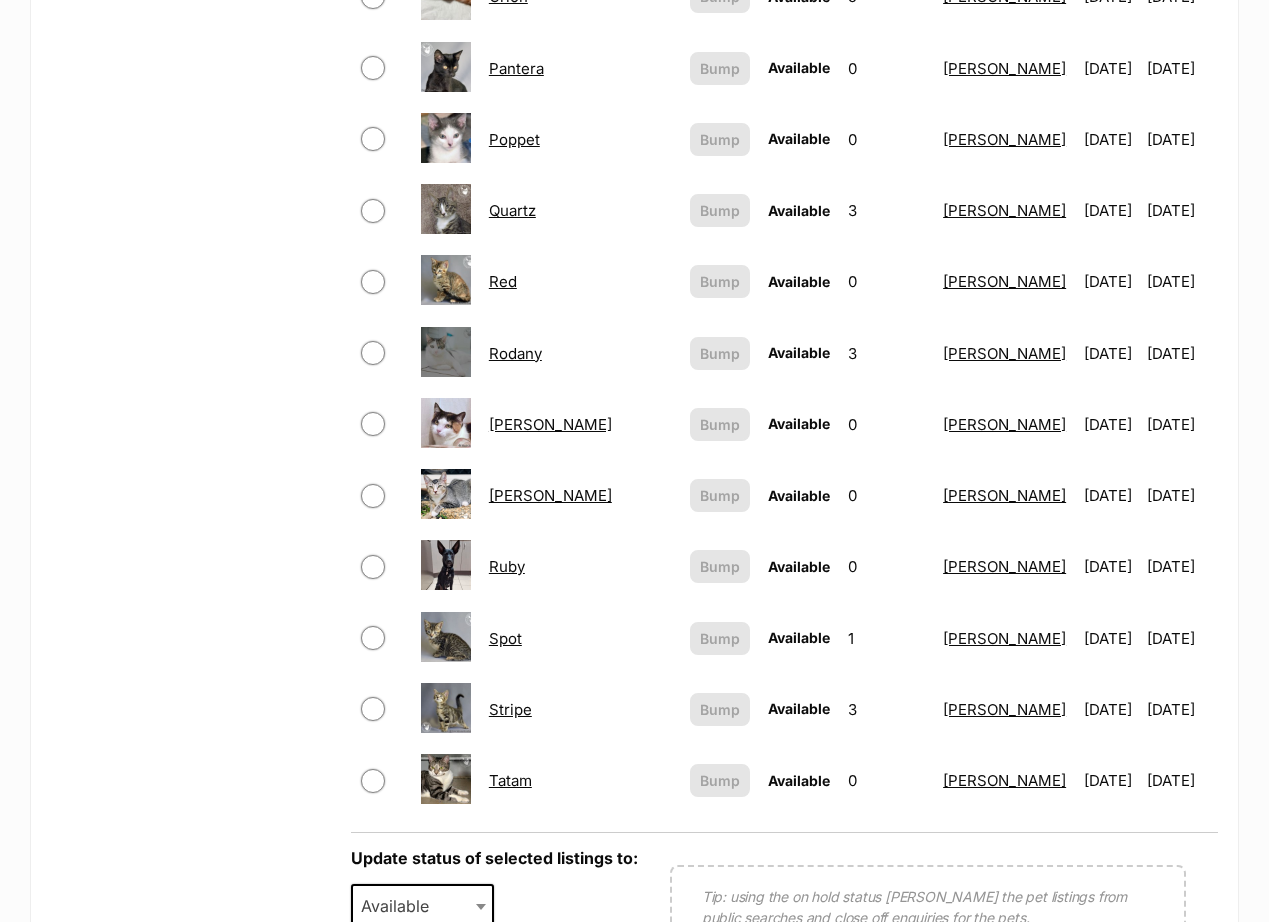 scroll, scrollTop: 1200, scrollLeft: 0, axis: vertical 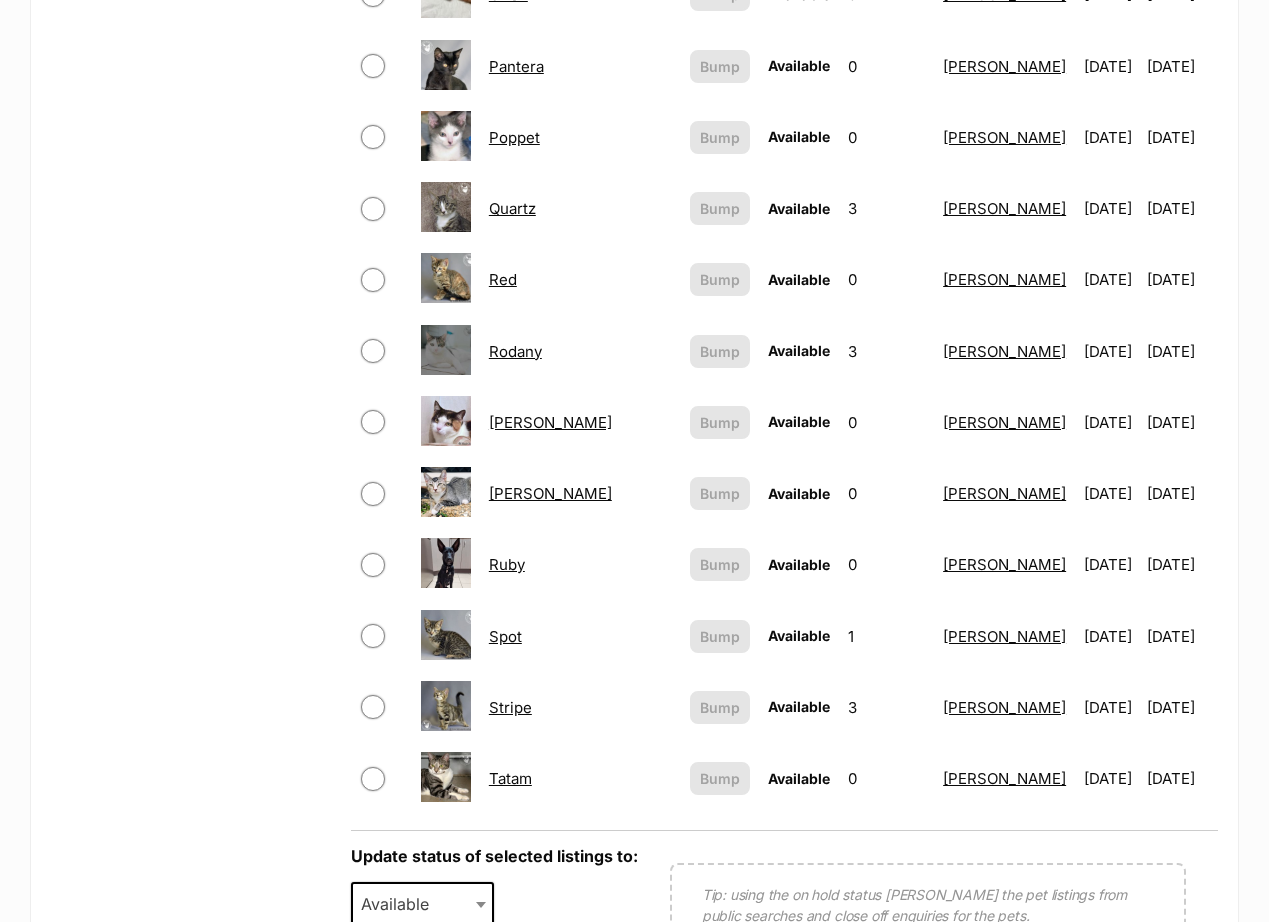 click on "Ruby" at bounding box center [507, 564] 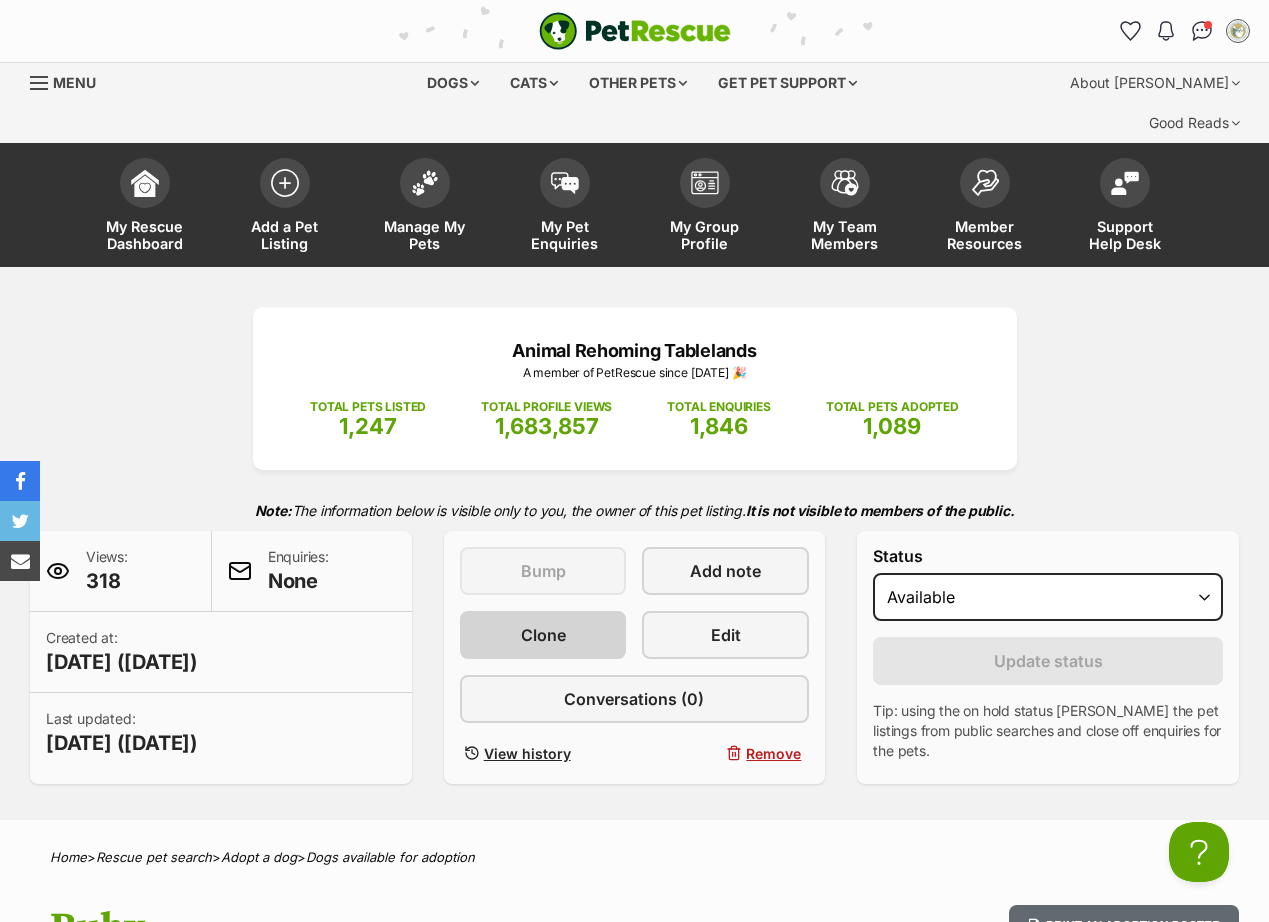 scroll, scrollTop: 0, scrollLeft: 0, axis: both 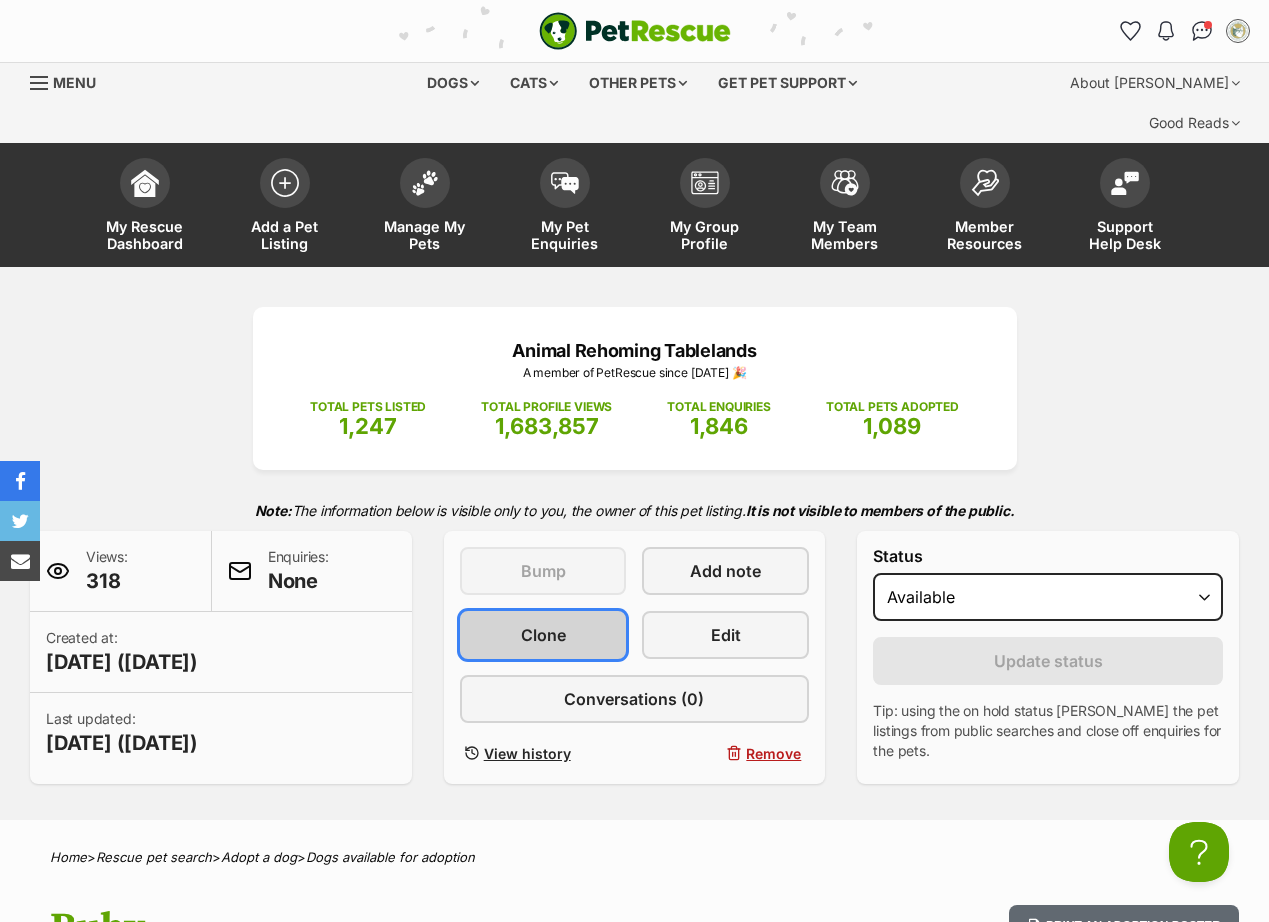 click on "Clone" at bounding box center [543, 635] 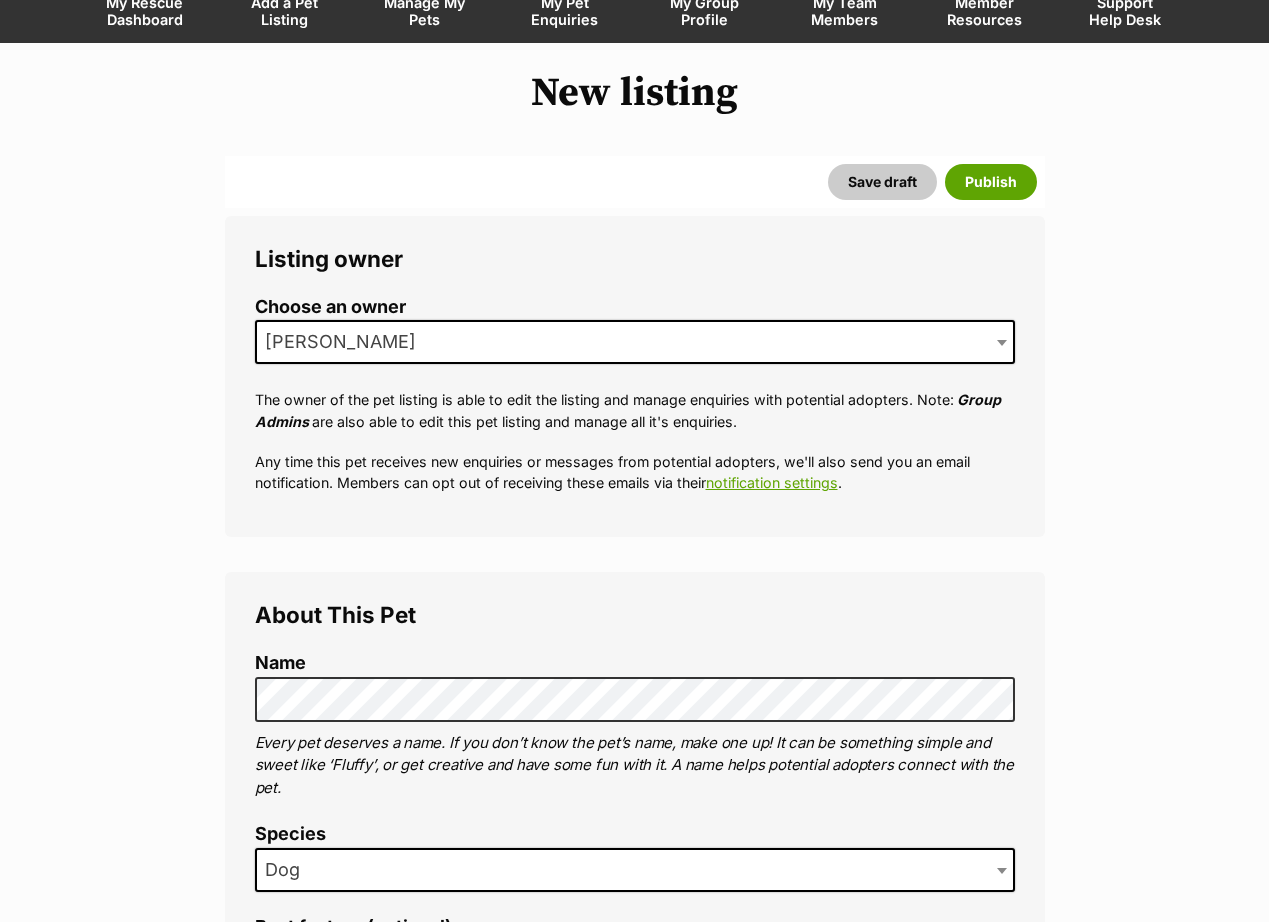 scroll, scrollTop: 300, scrollLeft: 0, axis: vertical 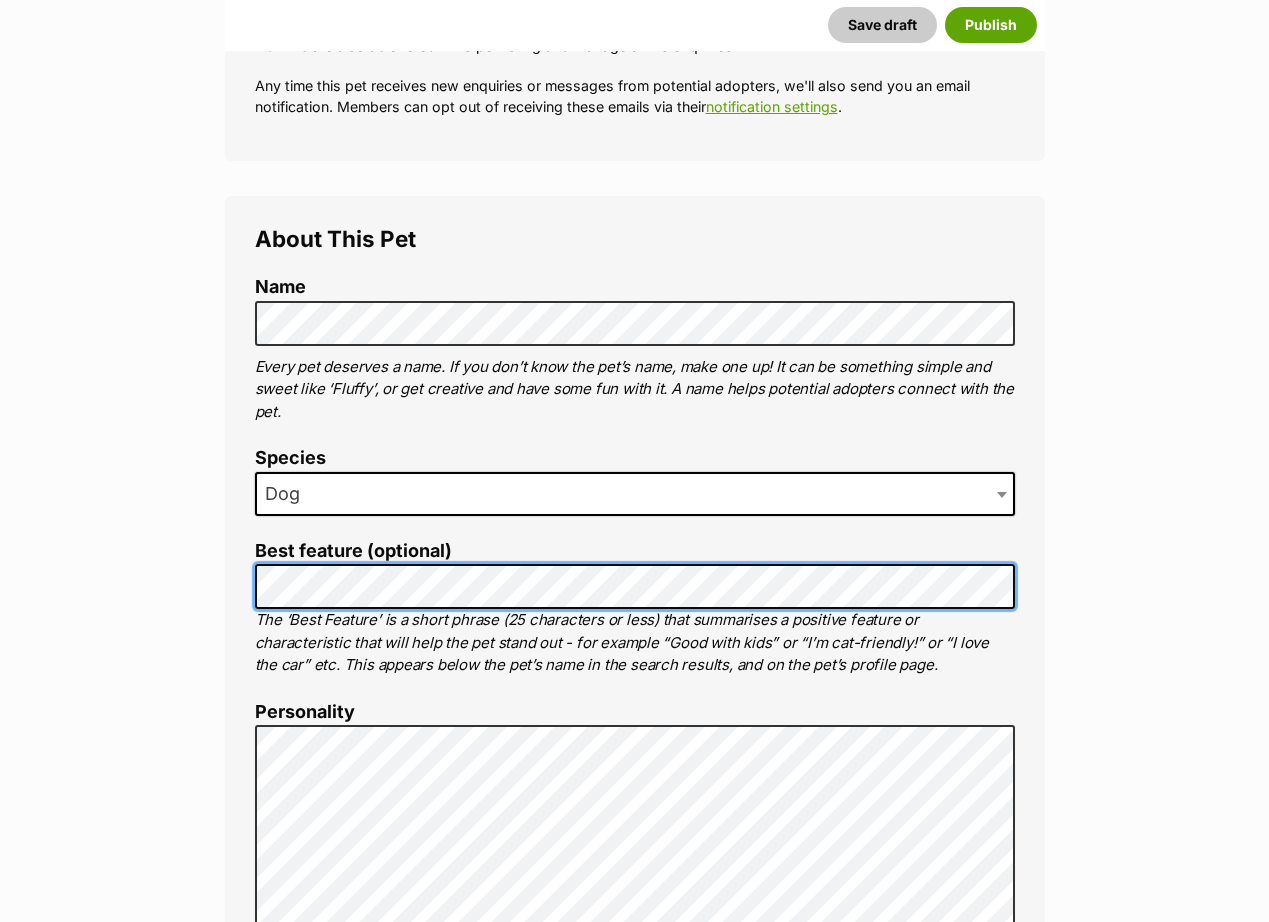 click on "About This Pet Name
Henlo there, it looks like you might be using the pet name field to indicate that this pet is now on hold - we recommend updating the status to on hold from the listing page instead!
Every pet deserves a name. If you don’t know the pet’s name, make one up! It can be something simple and sweet like ‘Fluffy’, or get creative and have some fun with it. A name helps potential adopters connect with the pet.
Species Dog
Best feature (optional)
The ‘Best Feature’ is a short phrase (25 characters or less) that summarises a positive feature or characteristic that will help the pet stand out - for example “Good with kids” or “I’m cat-friendly!” or “I love the car” etc. This appears below the pet’s name in the search results, and on the pet’s profile page.
Personality 5013  characters remaining
How to write a great pet profile  for more tips and our  Pet Listing Rules  for more info.
Generate a profile using AI
Beta
." at bounding box center (635, 1447) 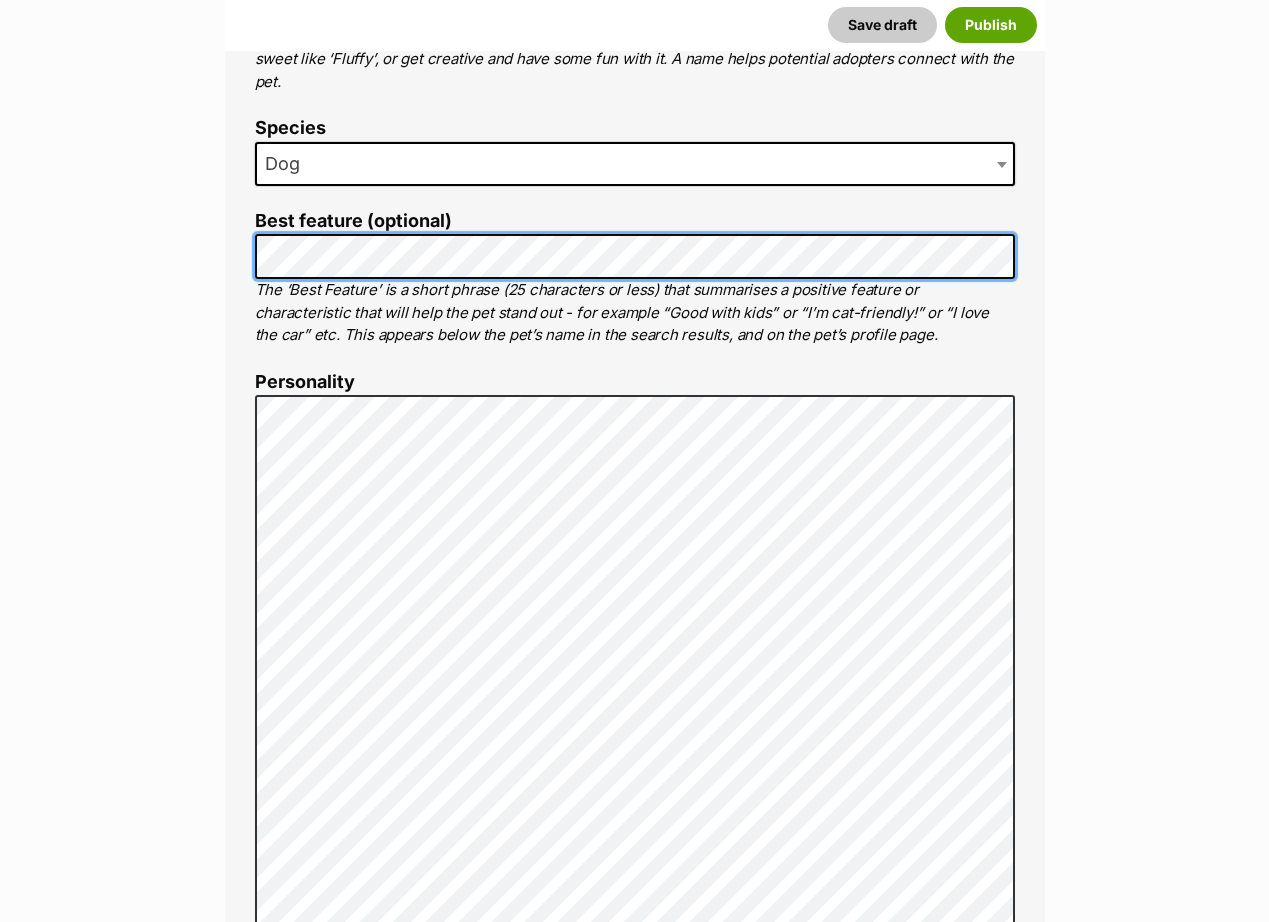 scroll, scrollTop: 1000, scrollLeft: 0, axis: vertical 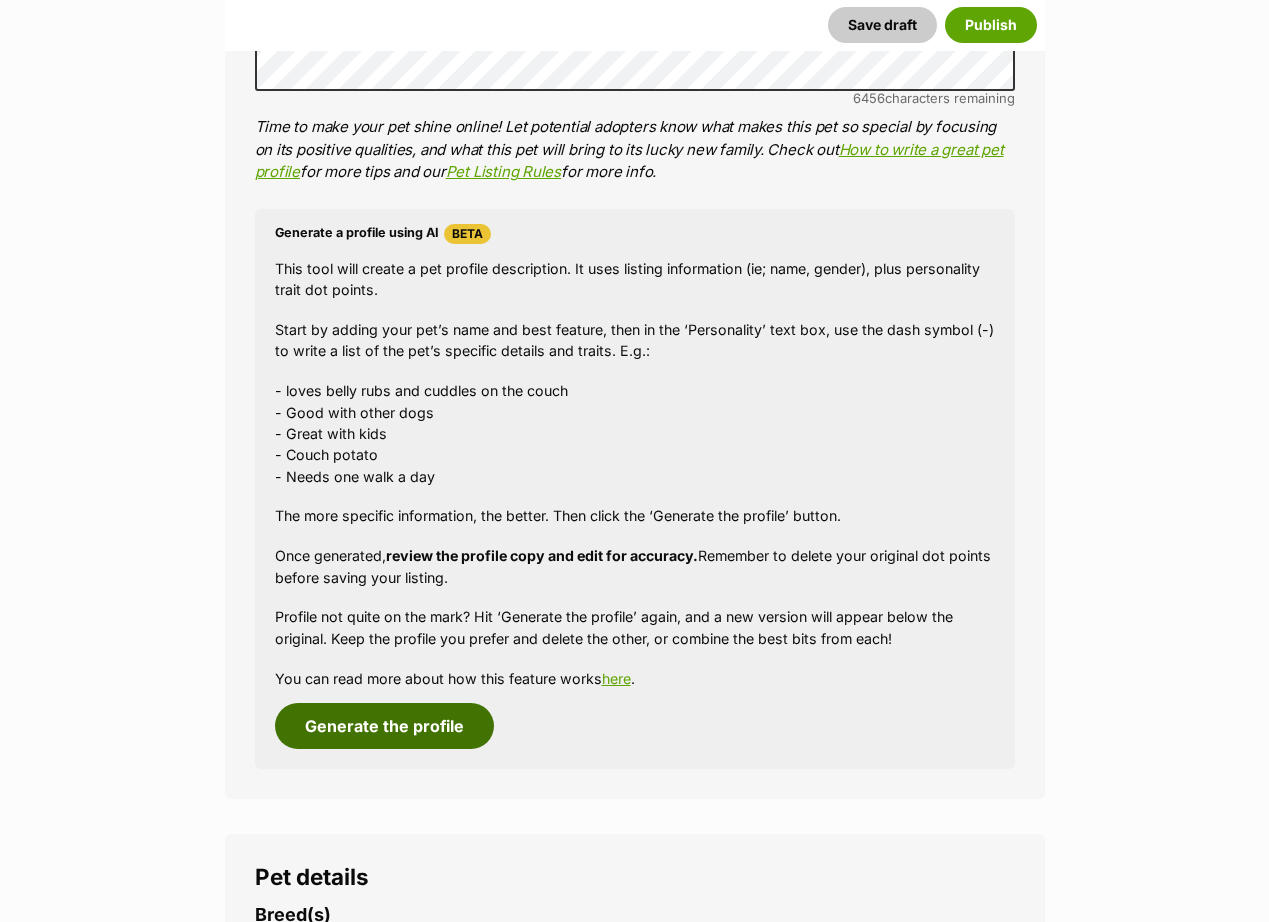 click on "Generate the profile" at bounding box center [384, 726] 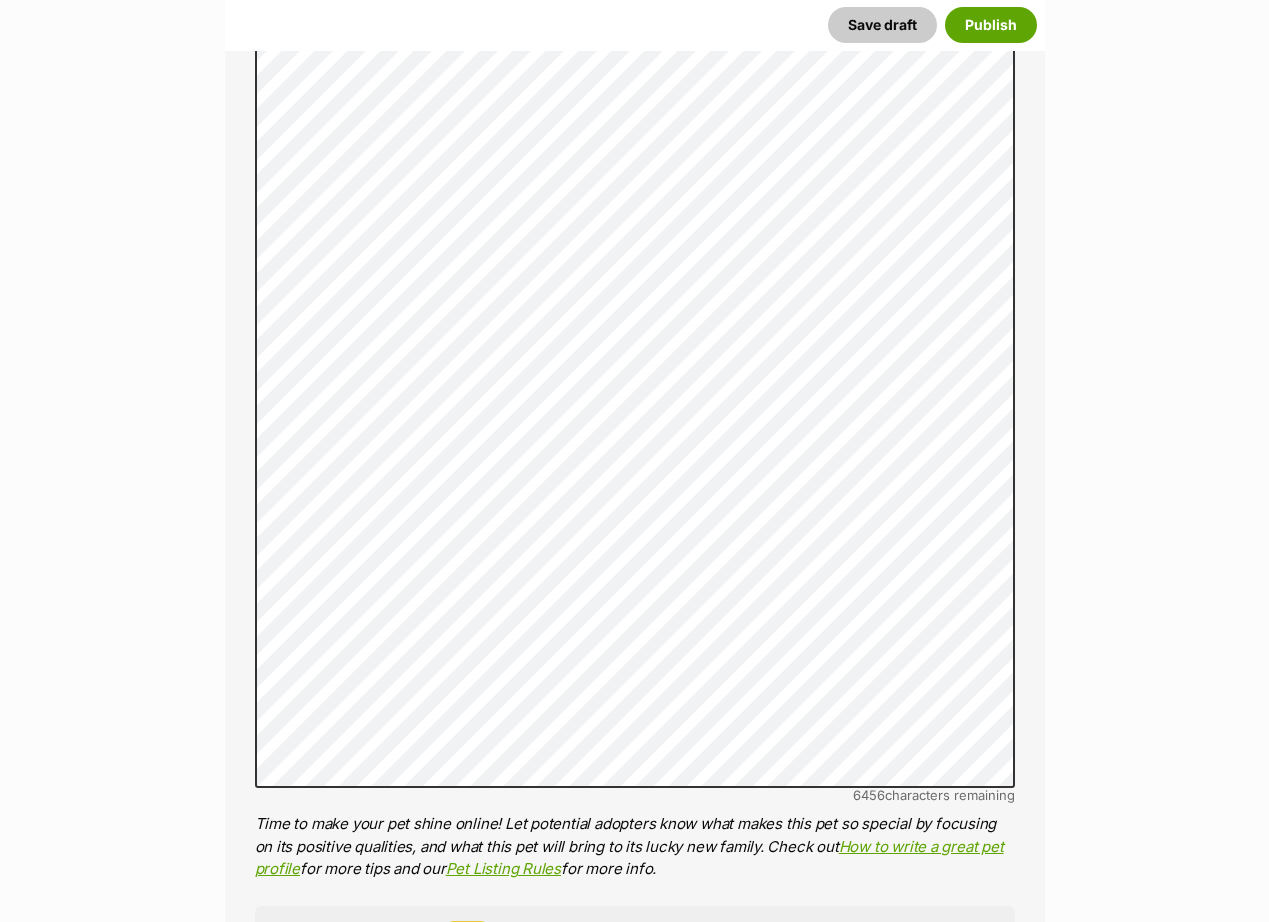 scroll, scrollTop: 1298, scrollLeft: 0, axis: vertical 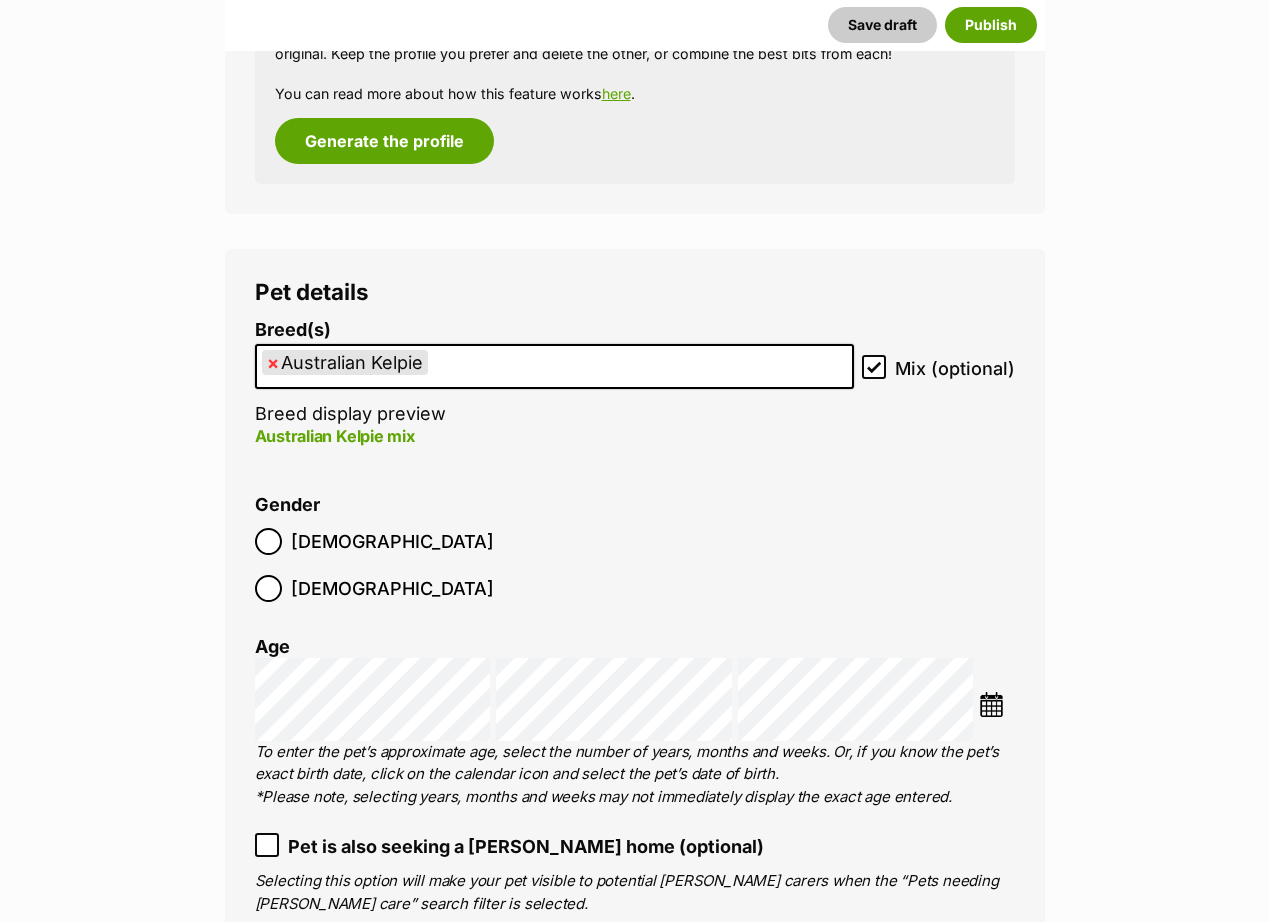 click at bounding box center (991, 704) 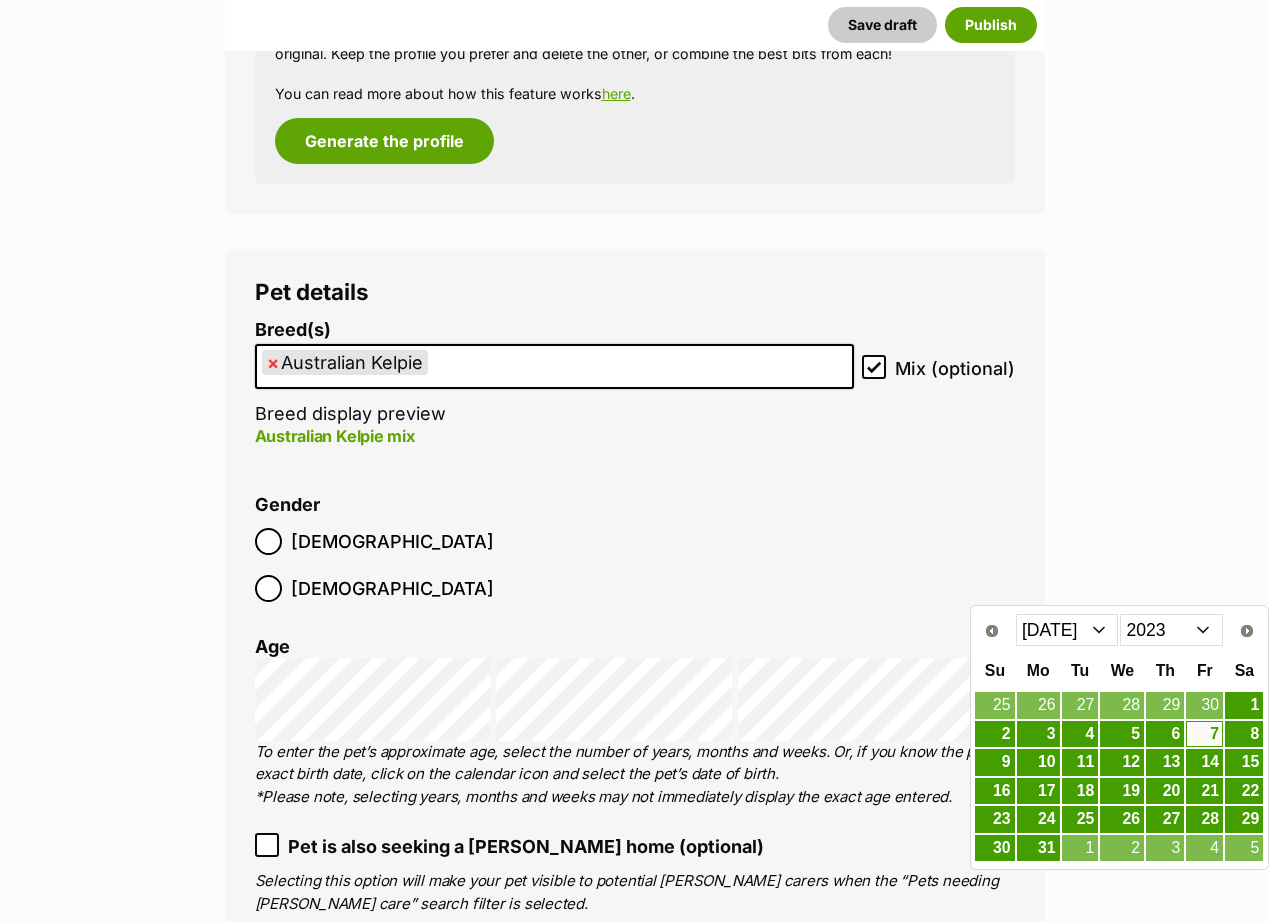 click on "2013 2014 2015 2016 2017 2018 2019 2020 2021 2022 2023 2024 2025" at bounding box center (1171, 630) 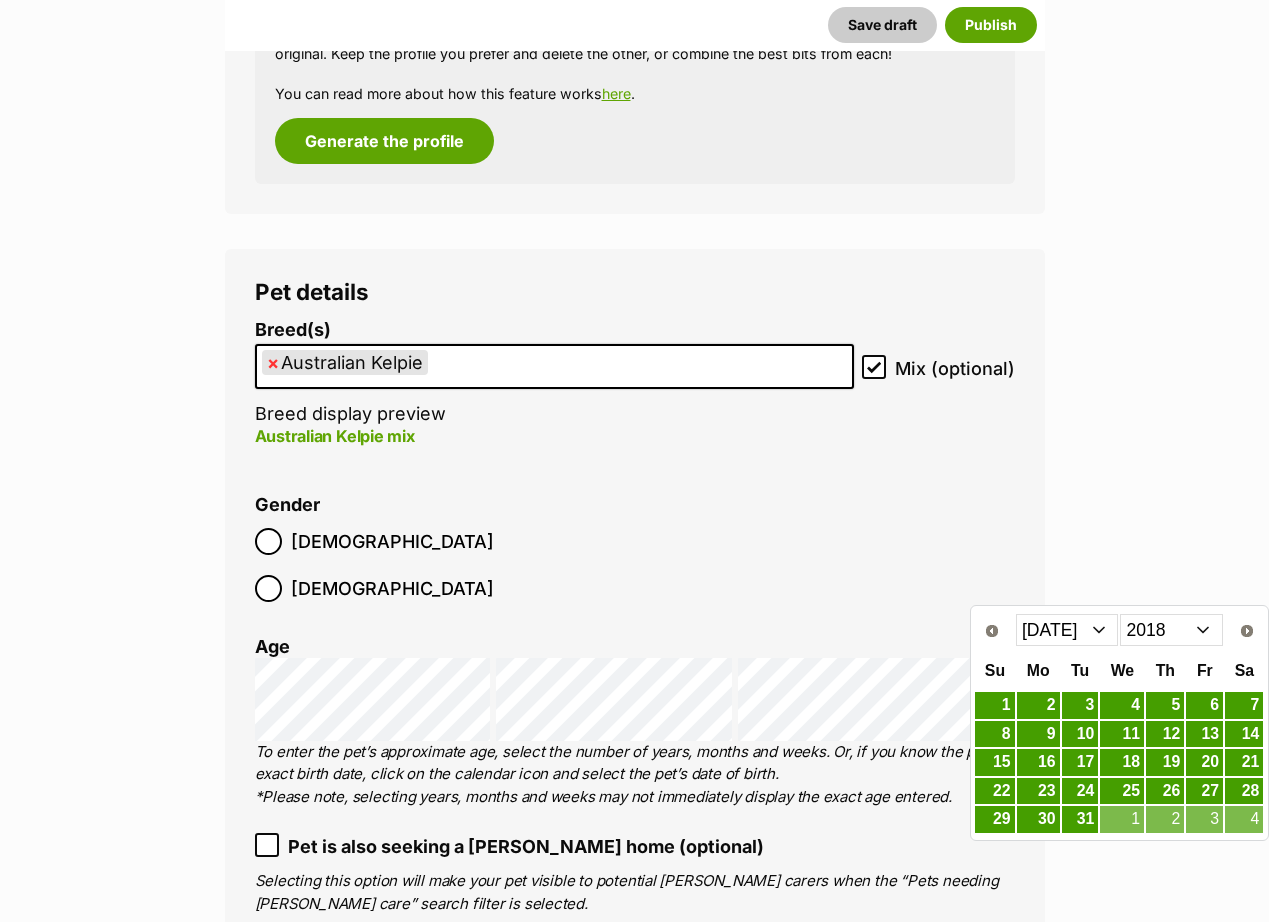 click on "Jan Feb Mar Apr May Jun Jul Aug Sep Oct Nov Dec" at bounding box center [1067, 630] 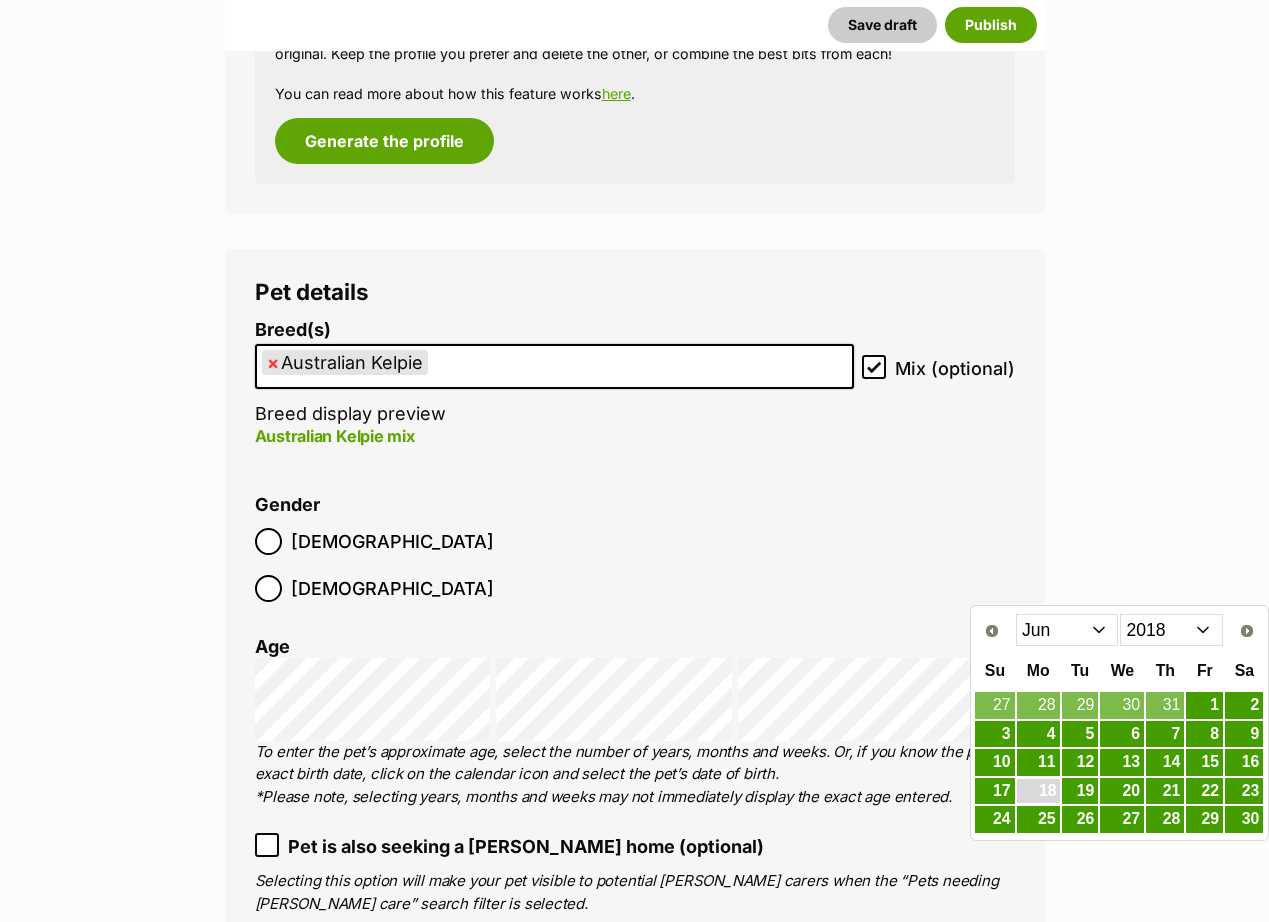 click on "18" at bounding box center [1038, 791] 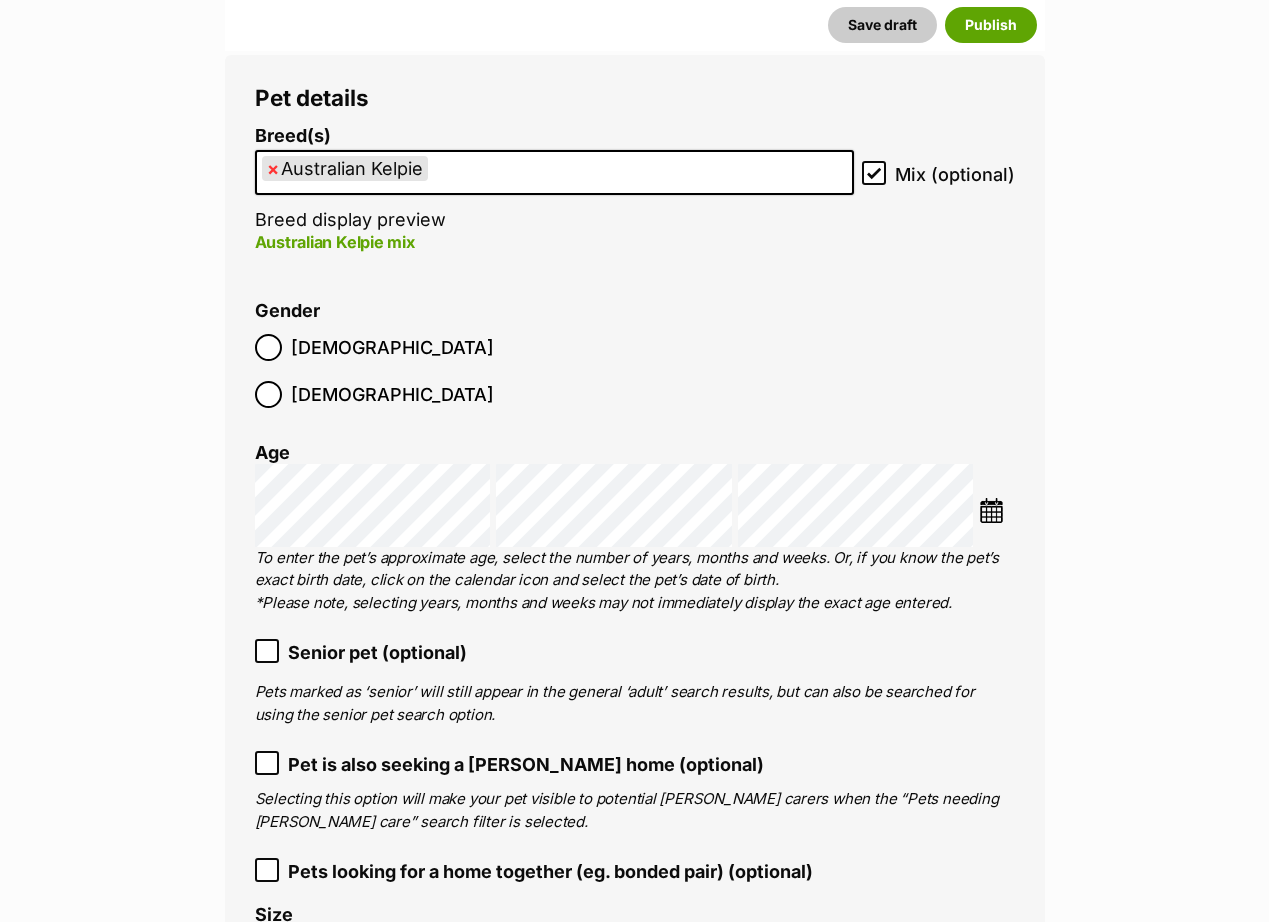scroll, scrollTop: 3098, scrollLeft: 0, axis: vertical 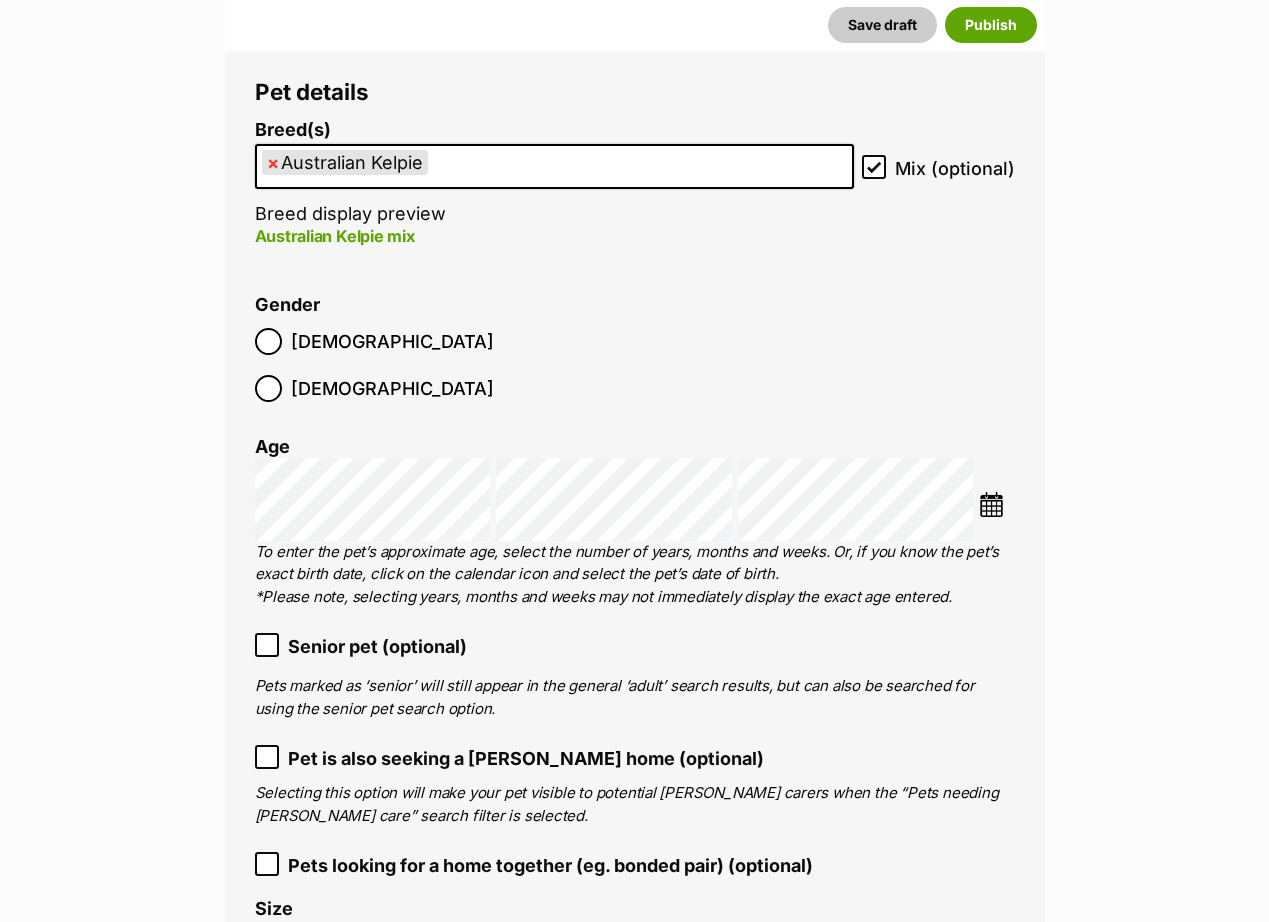 click 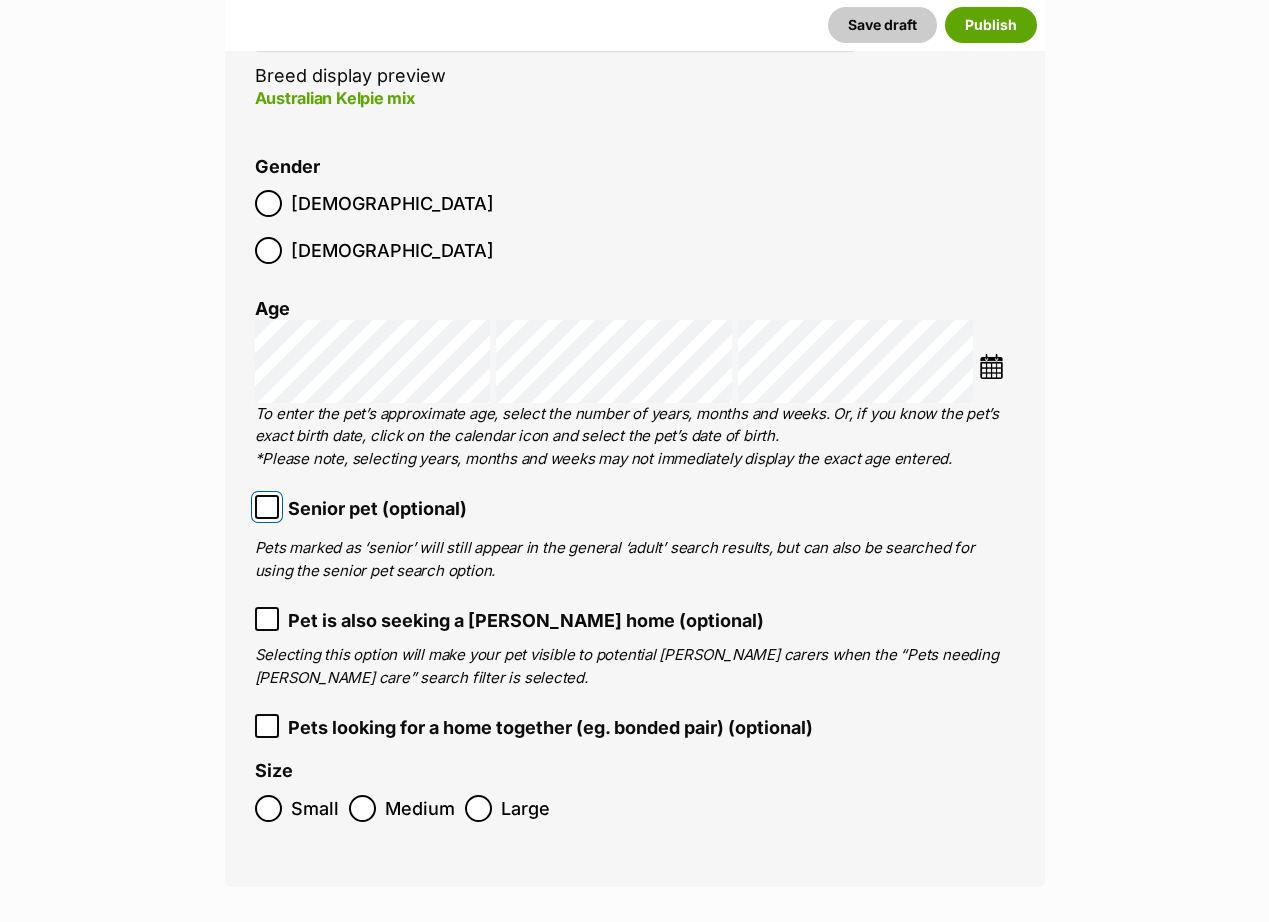 scroll, scrollTop: 3298, scrollLeft: 0, axis: vertical 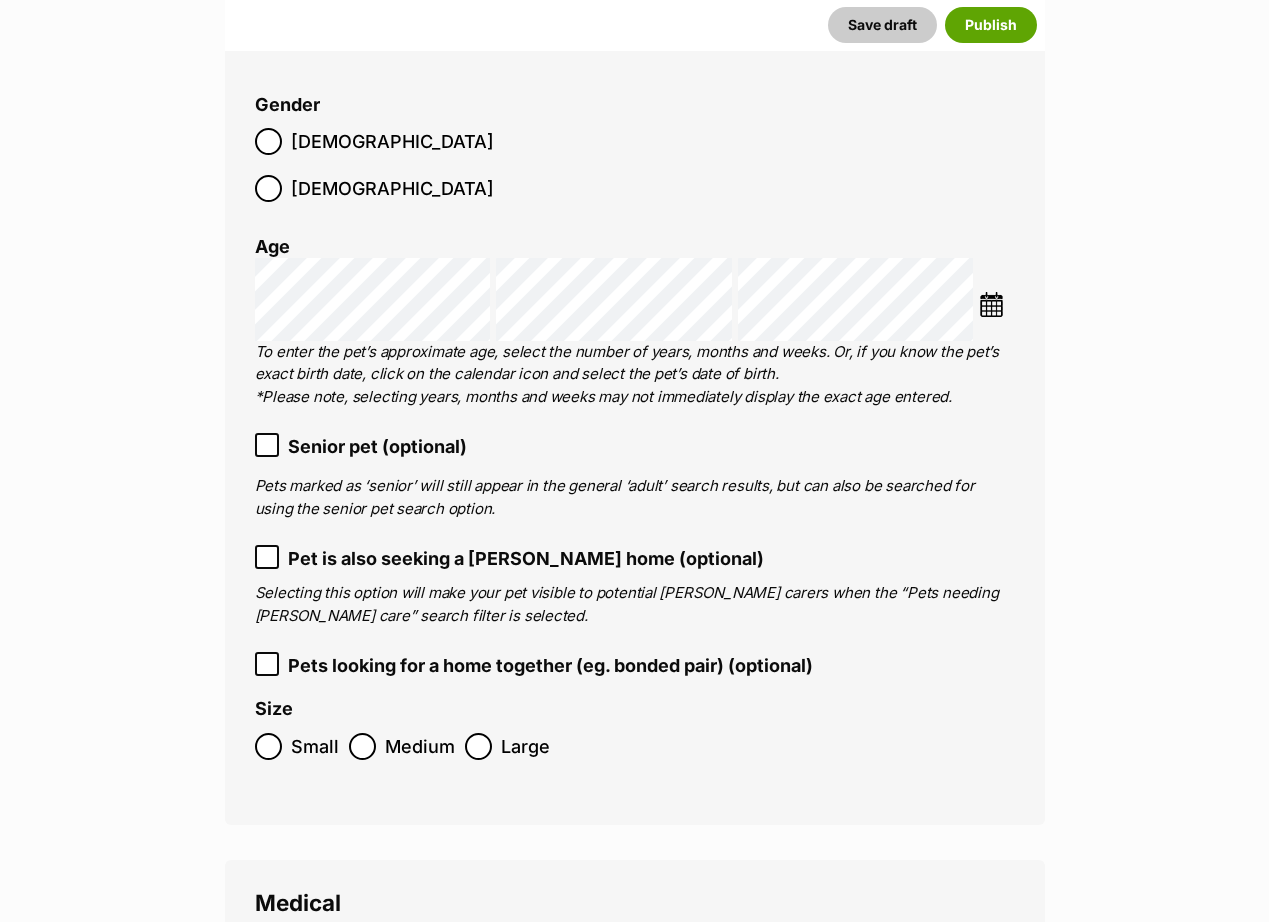 click 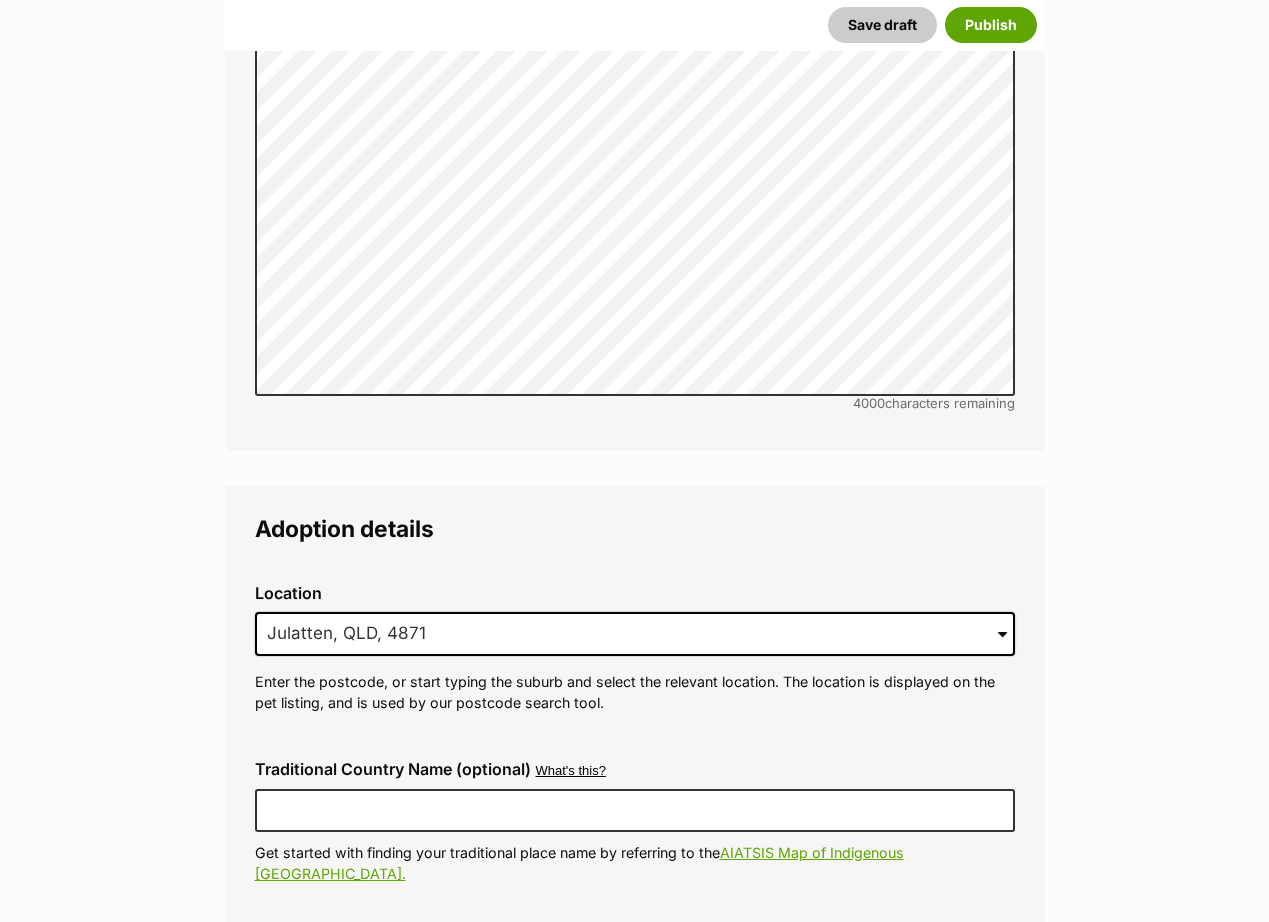 scroll, scrollTop: 4998, scrollLeft: 0, axis: vertical 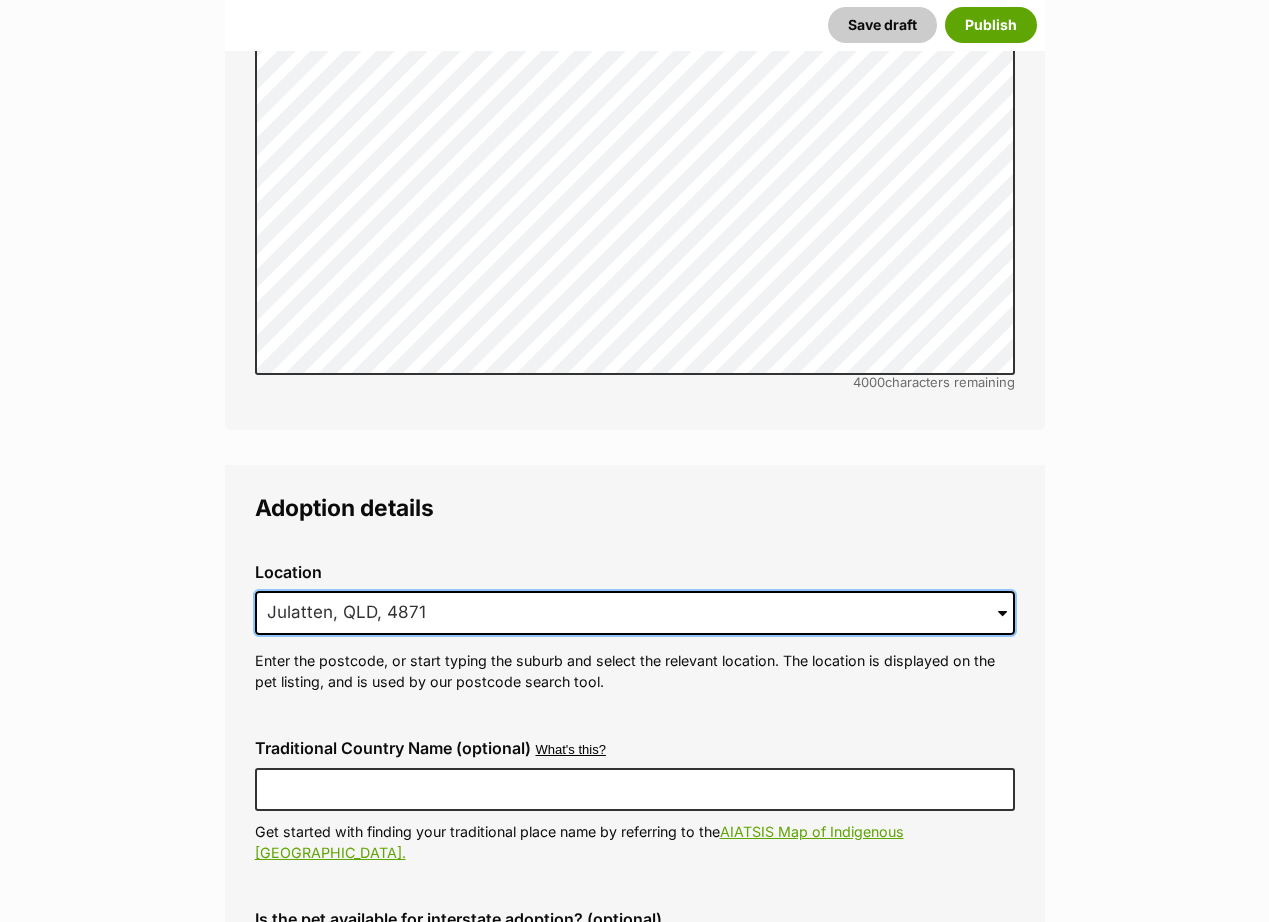 drag, startPoint x: 425, startPoint y: 520, endPoint x: 207, endPoint y: 502, distance: 218.74185 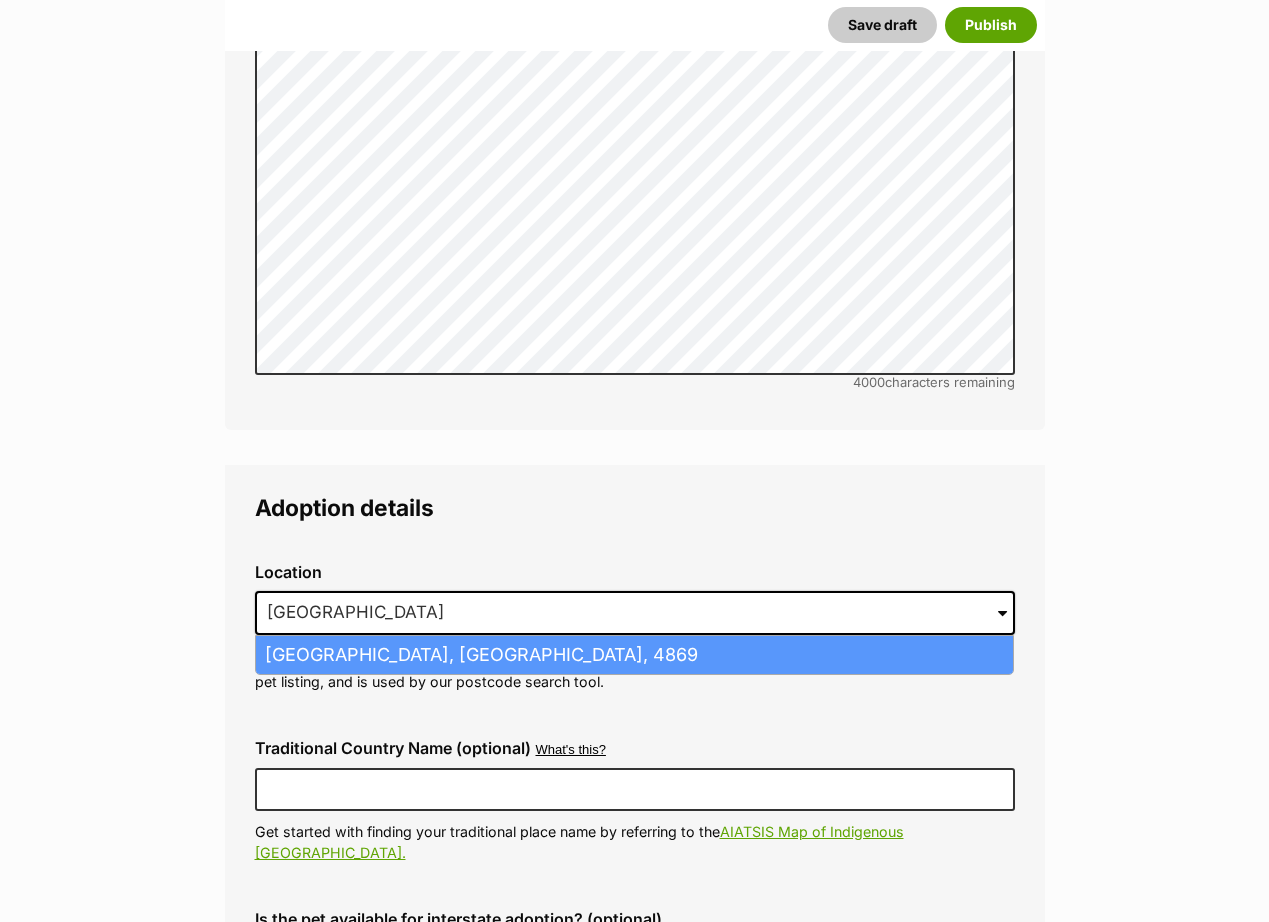click on "Edmonton, Queensland, 4869" at bounding box center (634, 655) 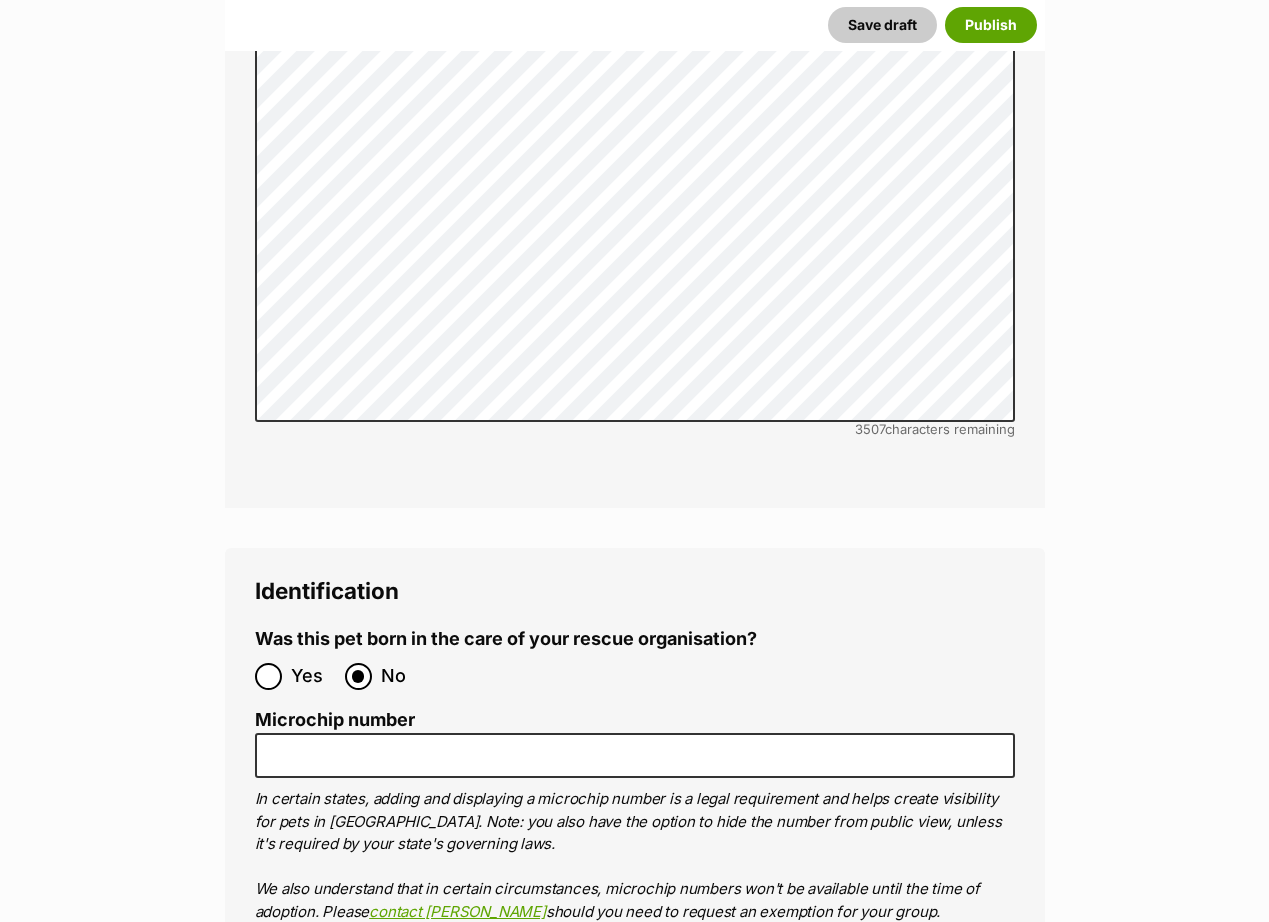 scroll, scrollTop: 6798, scrollLeft: 0, axis: vertical 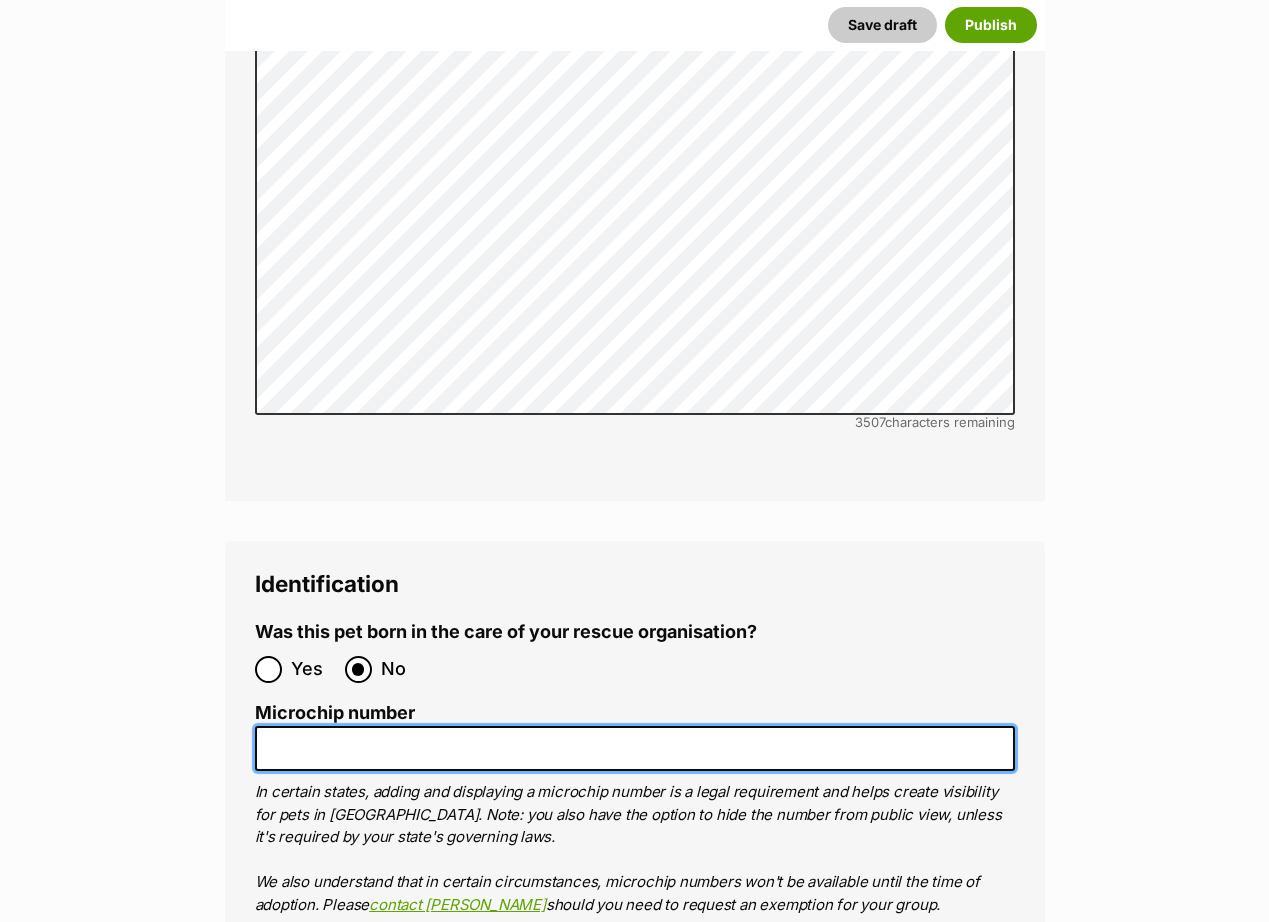 click on "Microchip number" at bounding box center (635, 748) 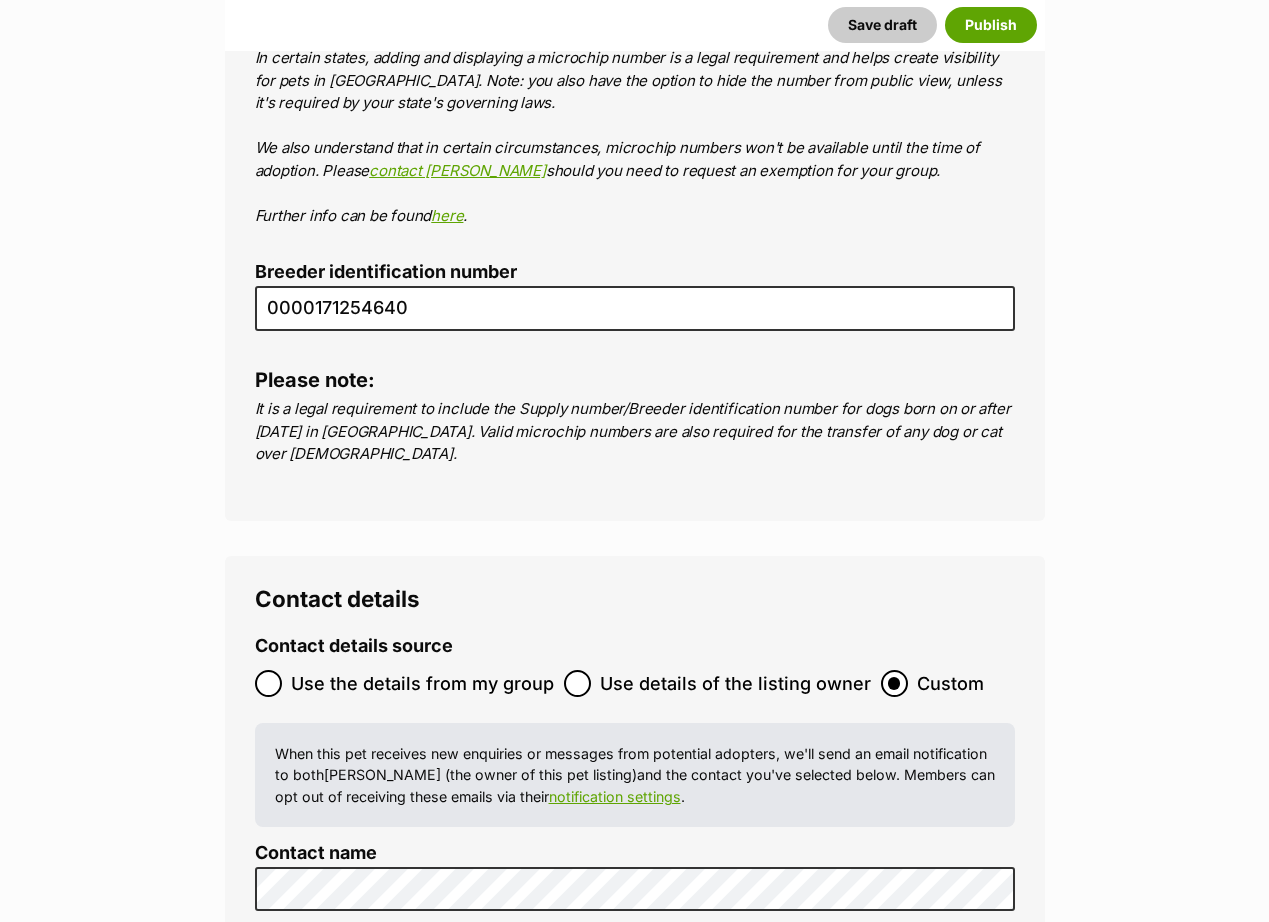 scroll, scrollTop: 7598, scrollLeft: 0, axis: vertical 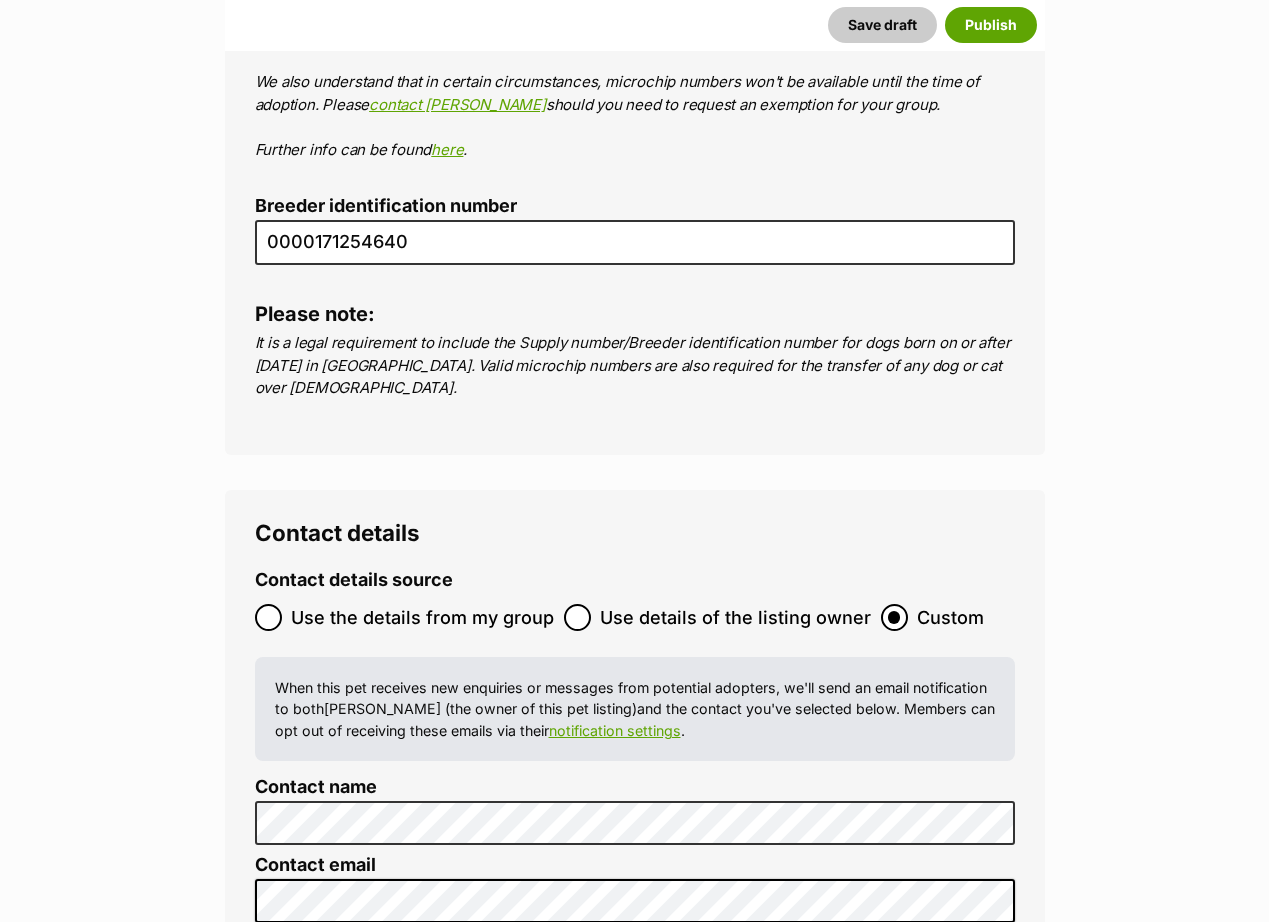 type on "978101081861213" 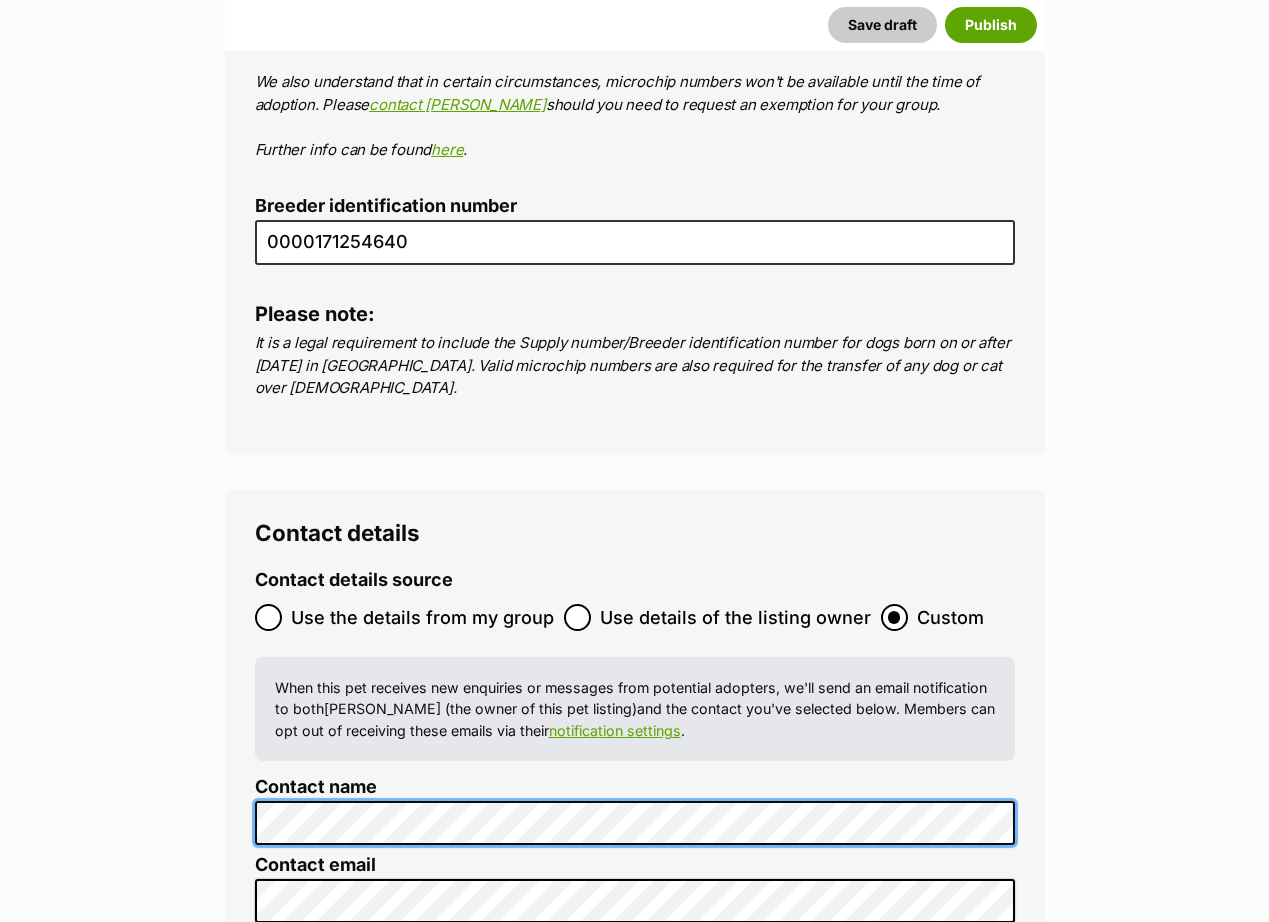 click on "Contact details Contact details source
Use the details from my group
Use details of the listing owner
Custom
When this pet receives new enquiries or messages from potential adopters, we'll send an email notification to both
Lorraine Doornebosch (the owner of this pet listing)
and the contact you've selected below. Members can opt out of receiving these emails via their
notification settings .
Contact name
Contact email
Your email address will not be visible to the public.
Contact number
Preferred contact method
Email
Phone
Show preferred contact method only (optional)
If you wish to receive enquiries exclusively via phone  or  exclusively via email, use this option to select the contact method to be displayed on the pet listing." at bounding box center [635, 896] 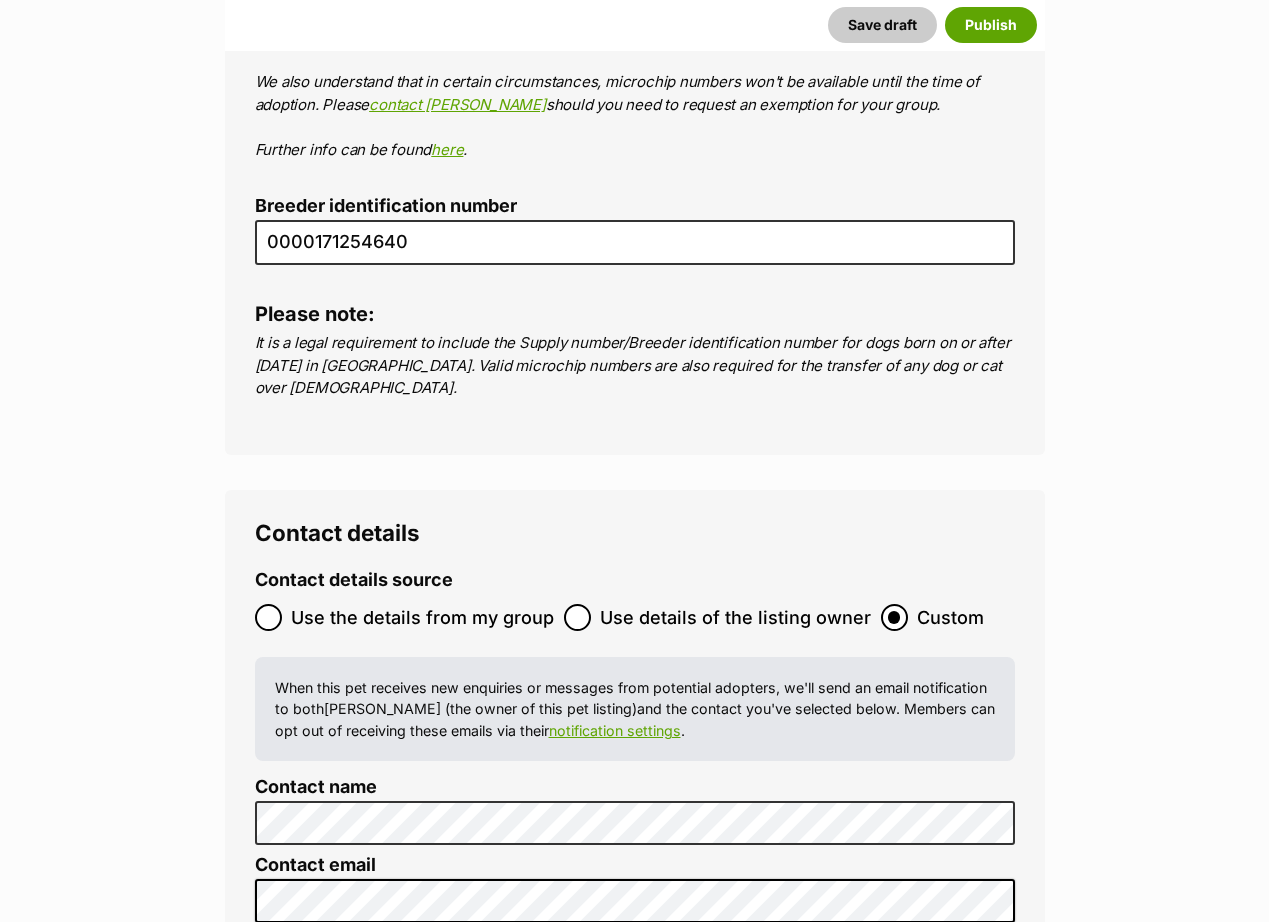 type on "Australia" 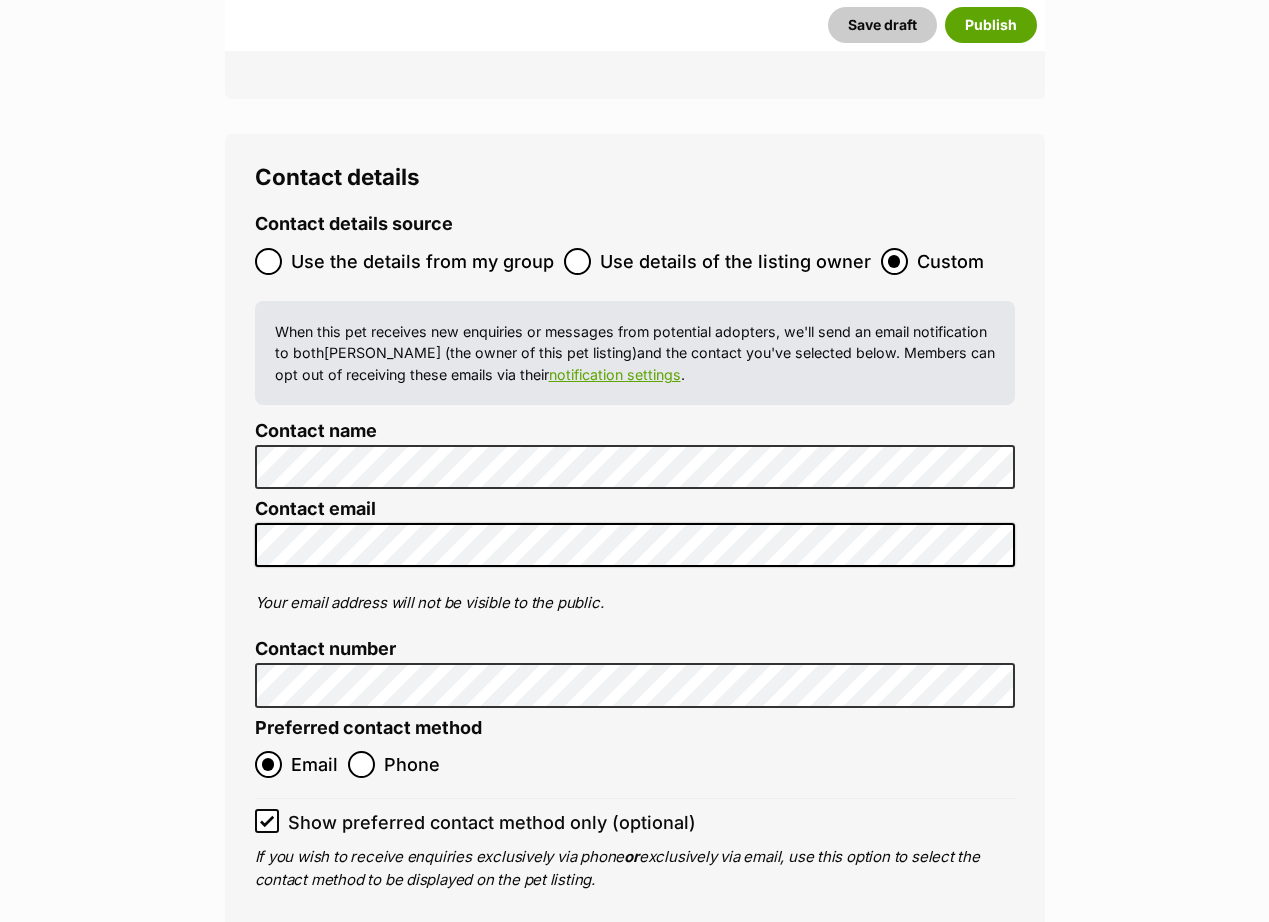 scroll, scrollTop: 7998, scrollLeft: 0, axis: vertical 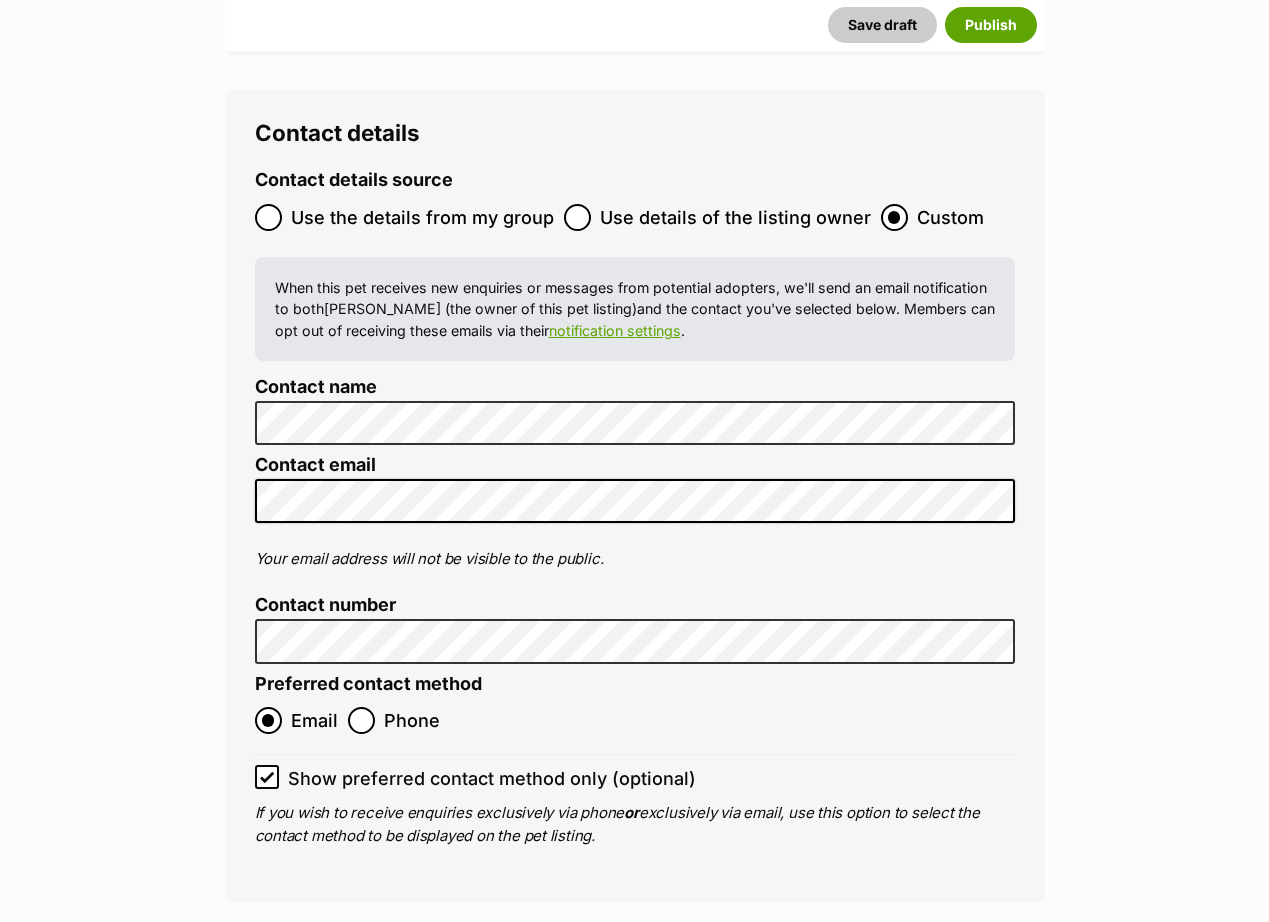 click on "Publish" at bounding box center (693, 963) 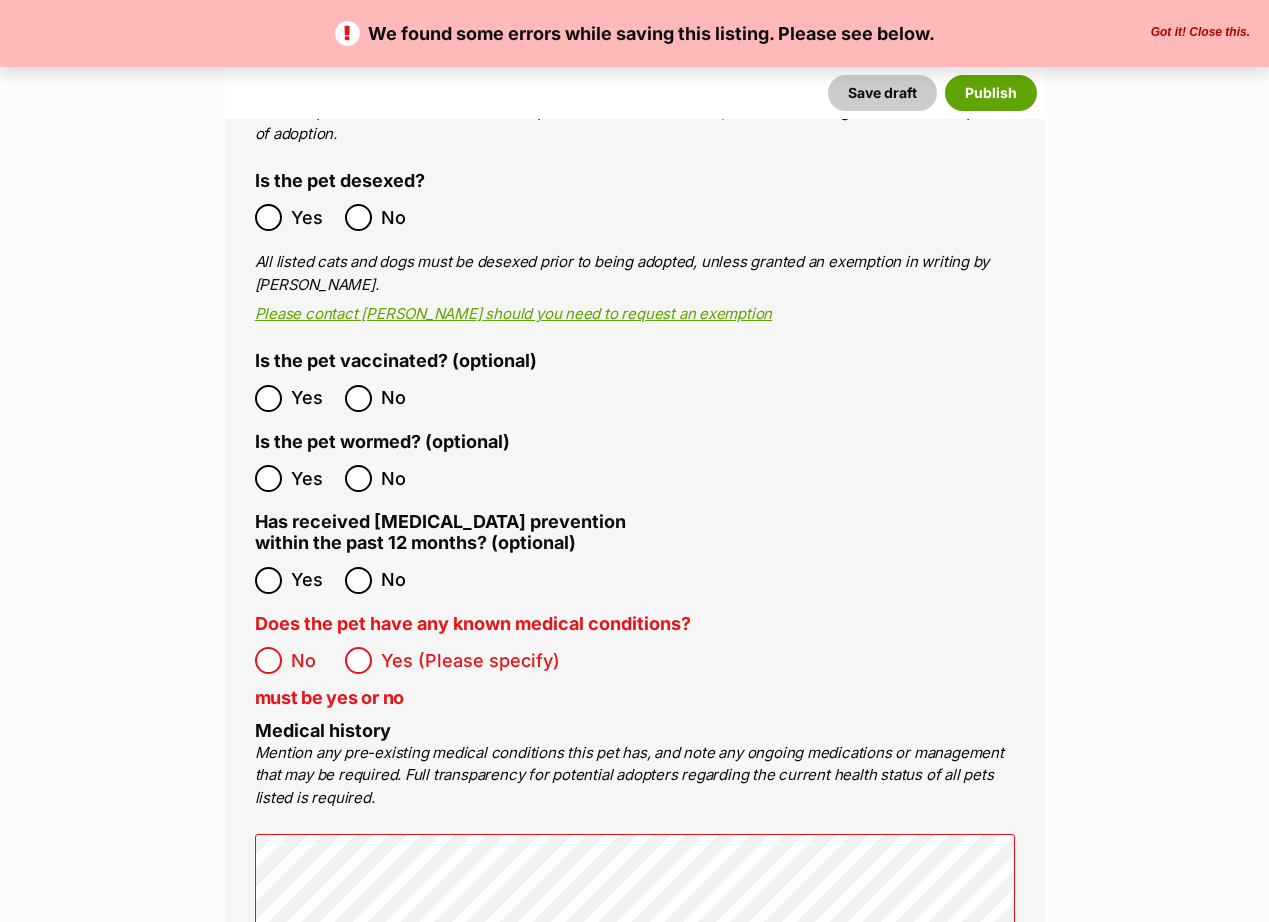 scroll, scrollTop: 4300, scrollLeft: 0, axis: vertical 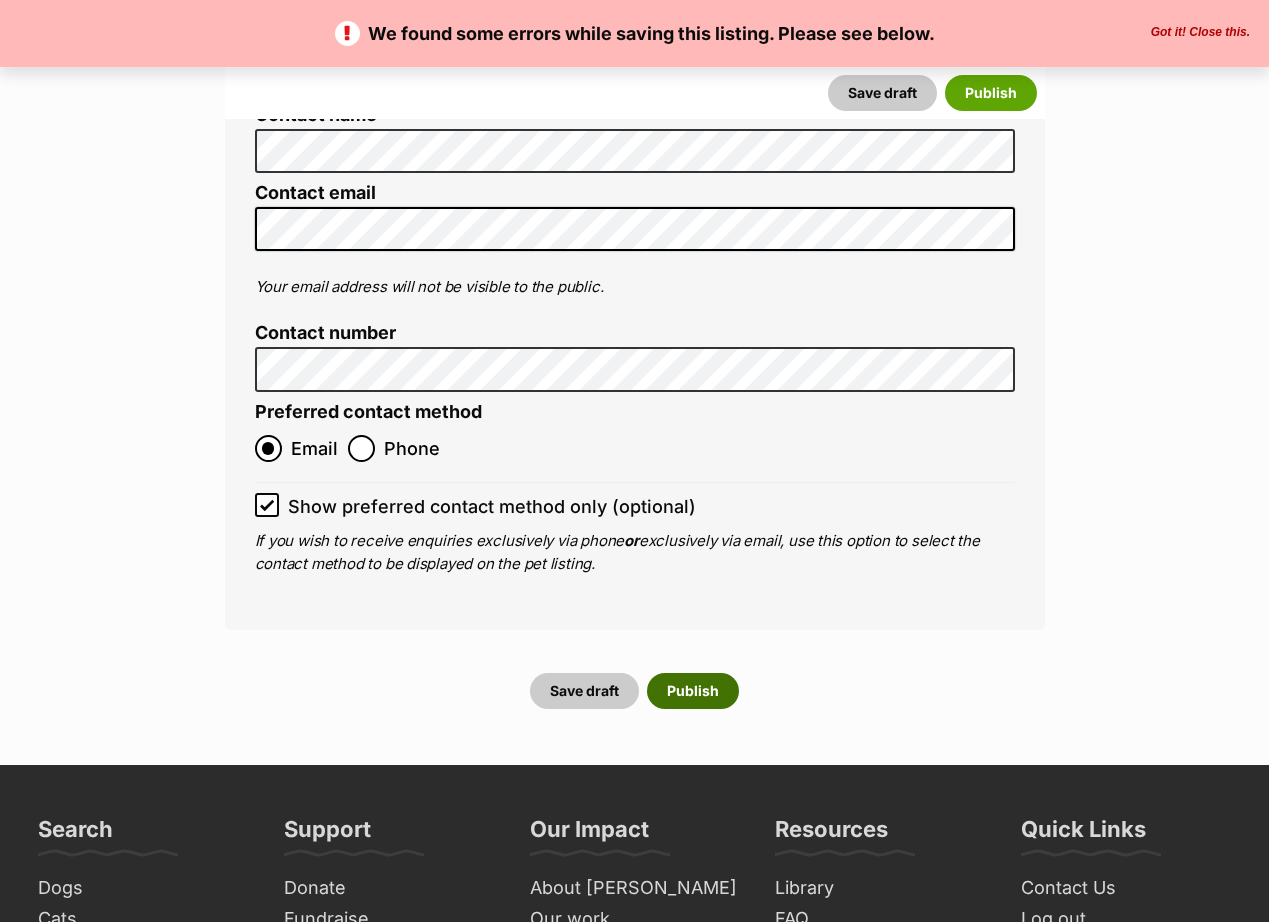 click on "Publish" at bounding box center (693, 691) 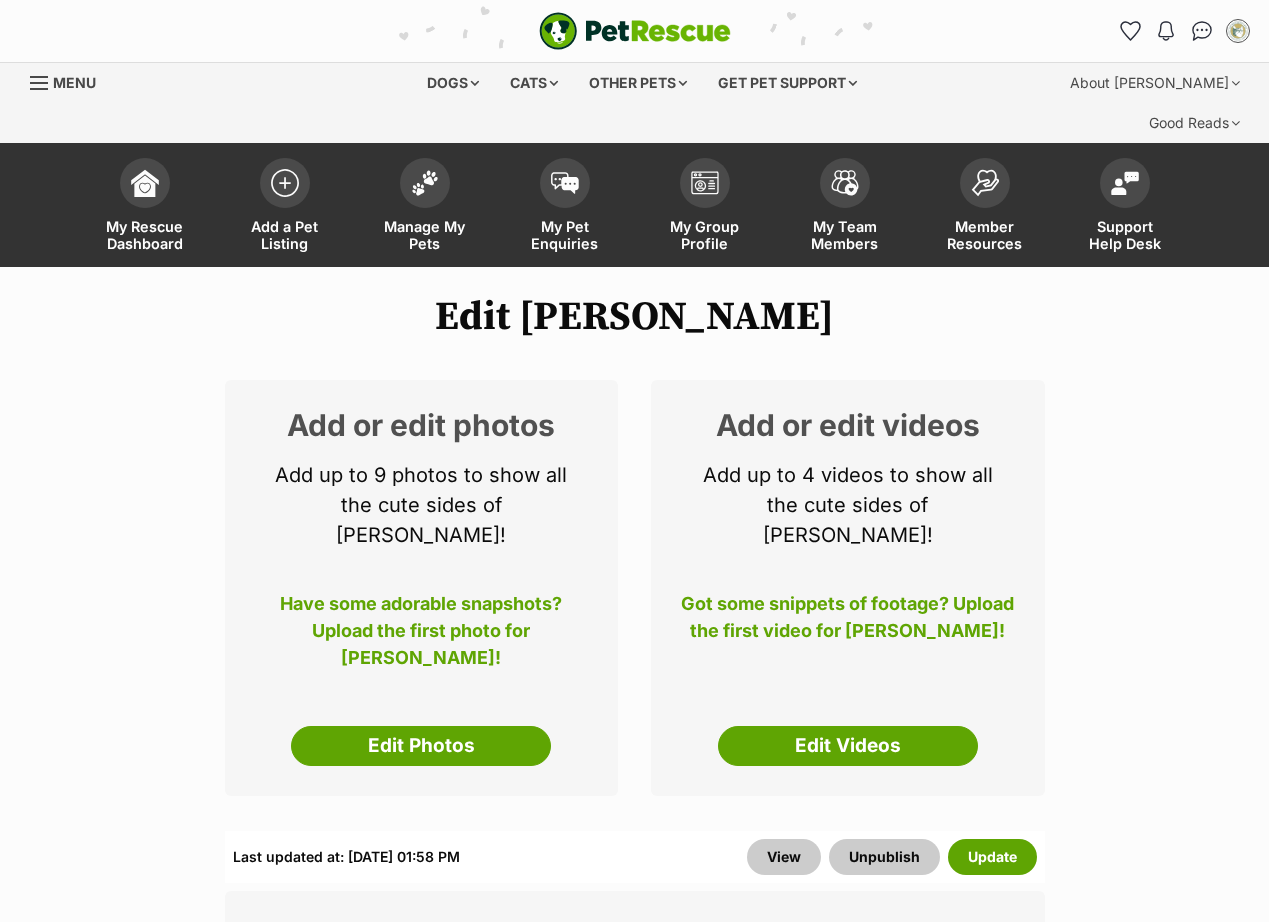 scroll, scrollTop: 0, scrollLeft: 0, axis: both 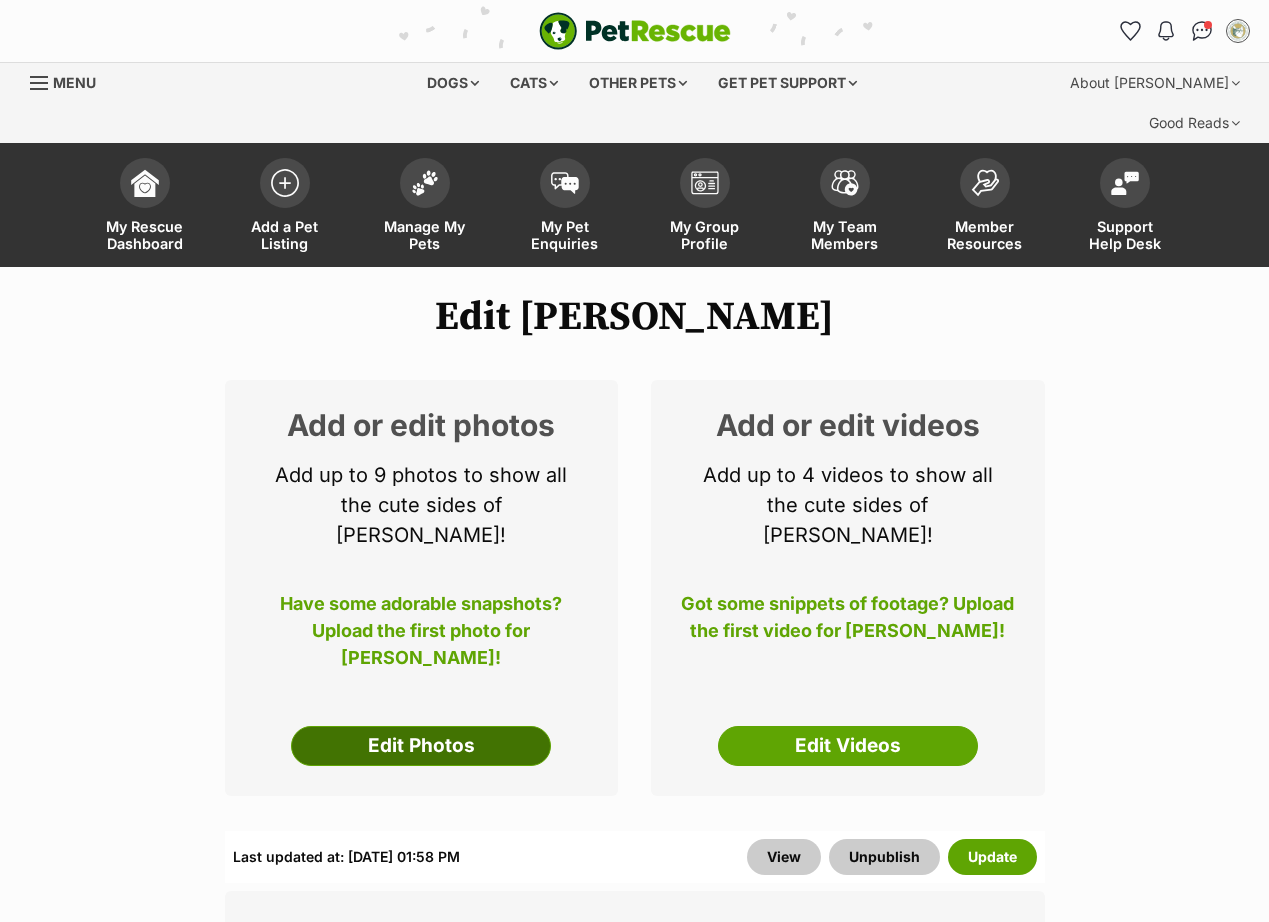 click on "Edit Photos" at bounding box center (421, 746) 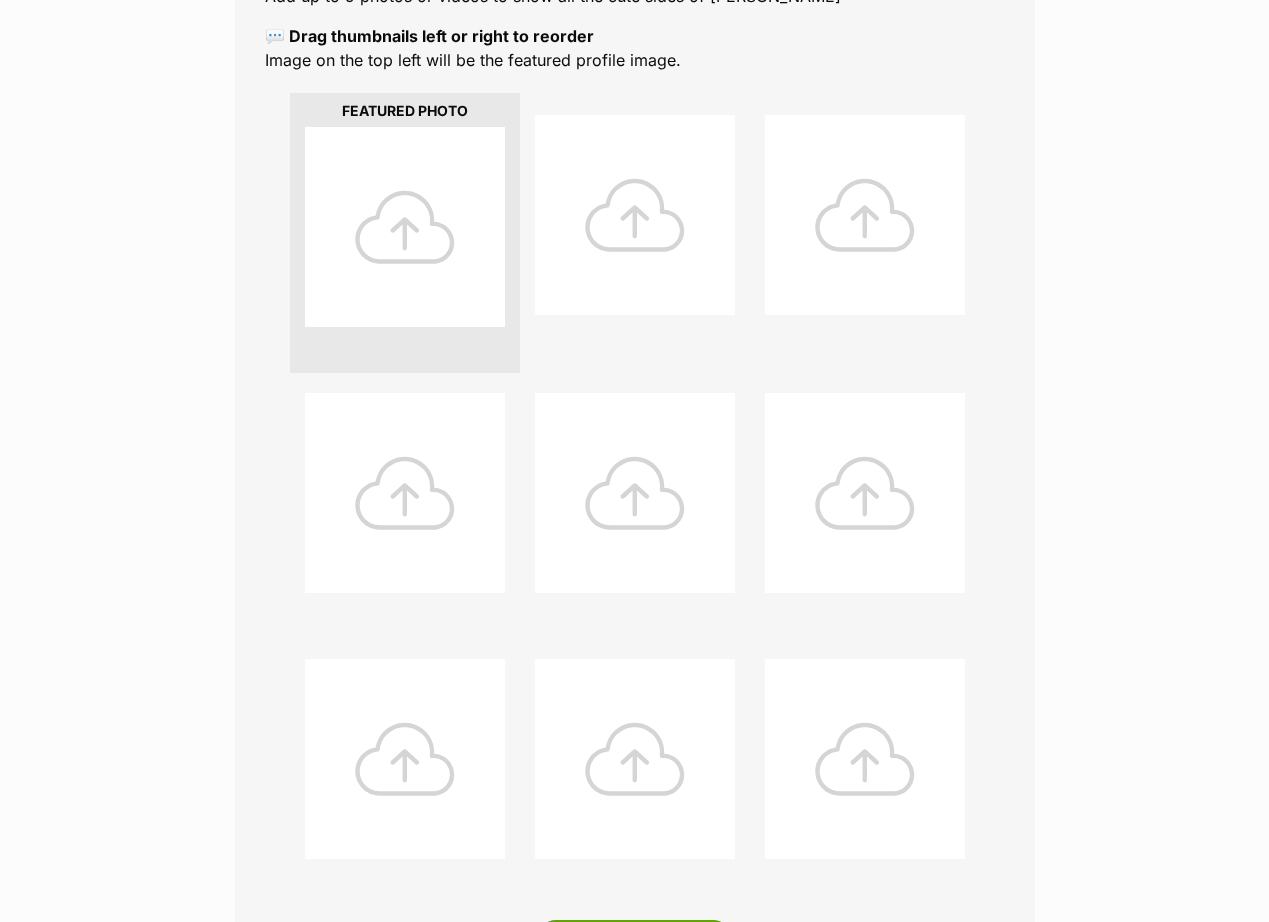 scroll, scrollTop: 600, scrollLeft: 0, axis: vertical 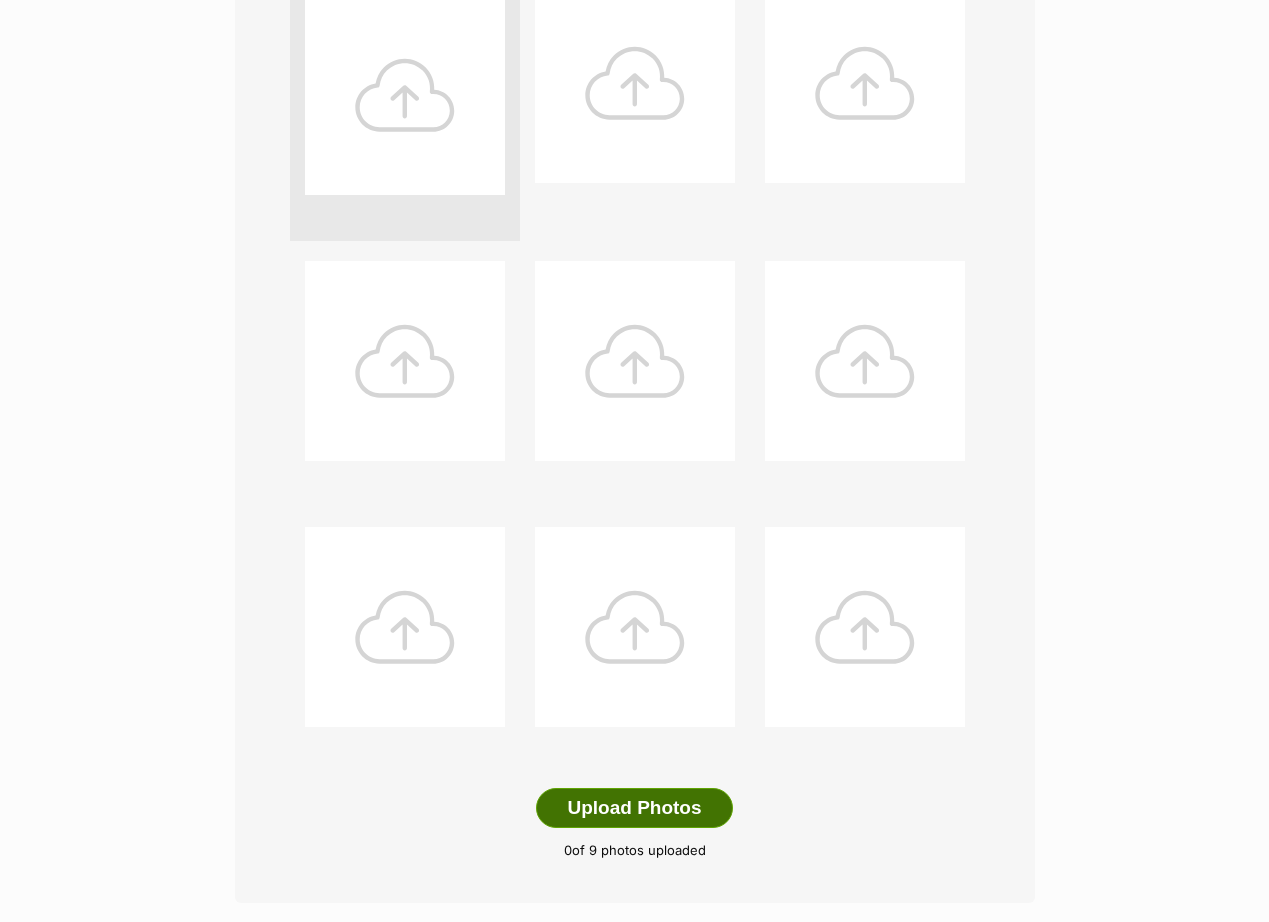 click on "Upload Photos" at bounding box center [634, 808] 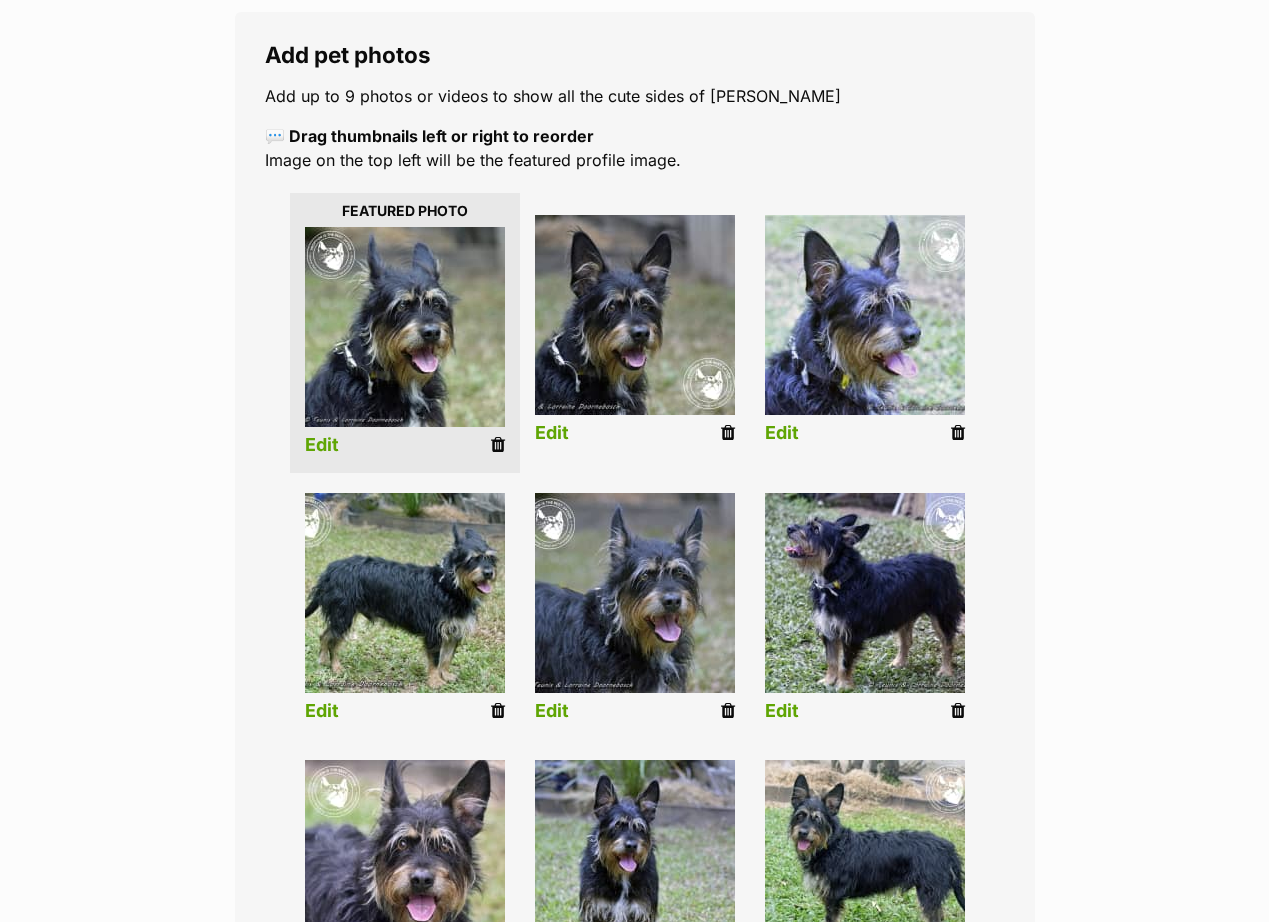 scroll, scrollTop: 400, scrollLeft: 0, axis: vertical 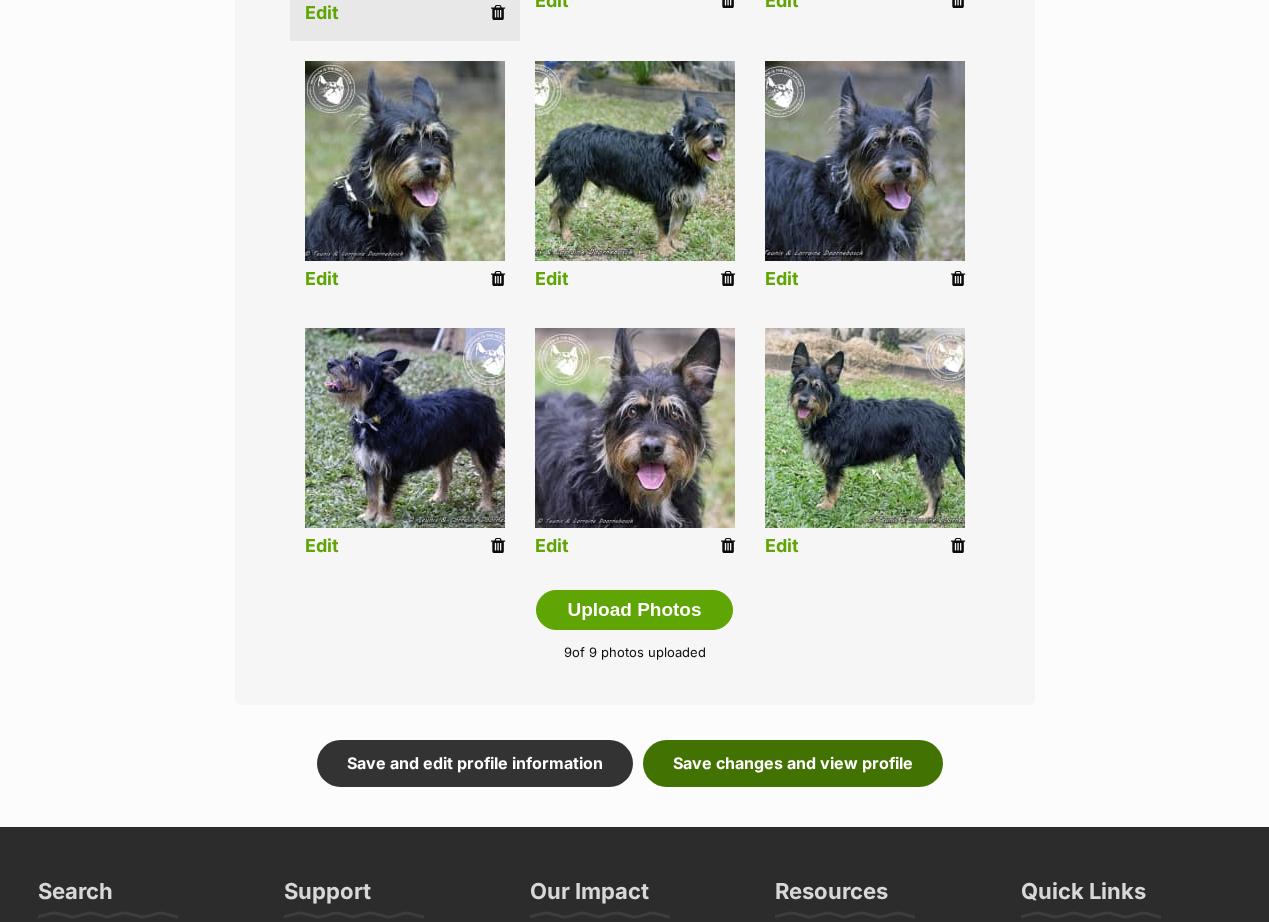 click on "Save changes and view profile" at bounding box center (793, 763) 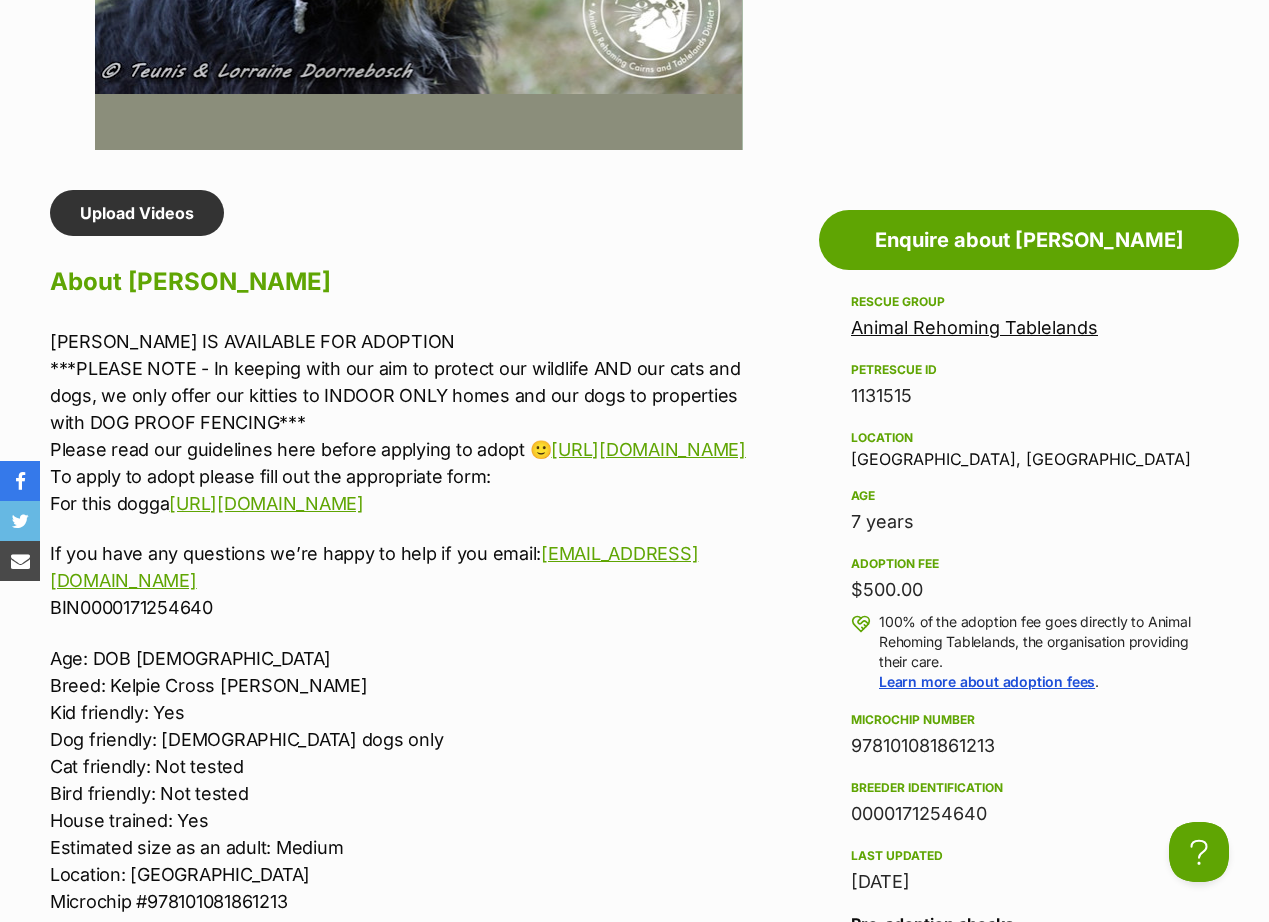 scroll, scrollTop: 1600, scrollLeft: 0, axis: vertical 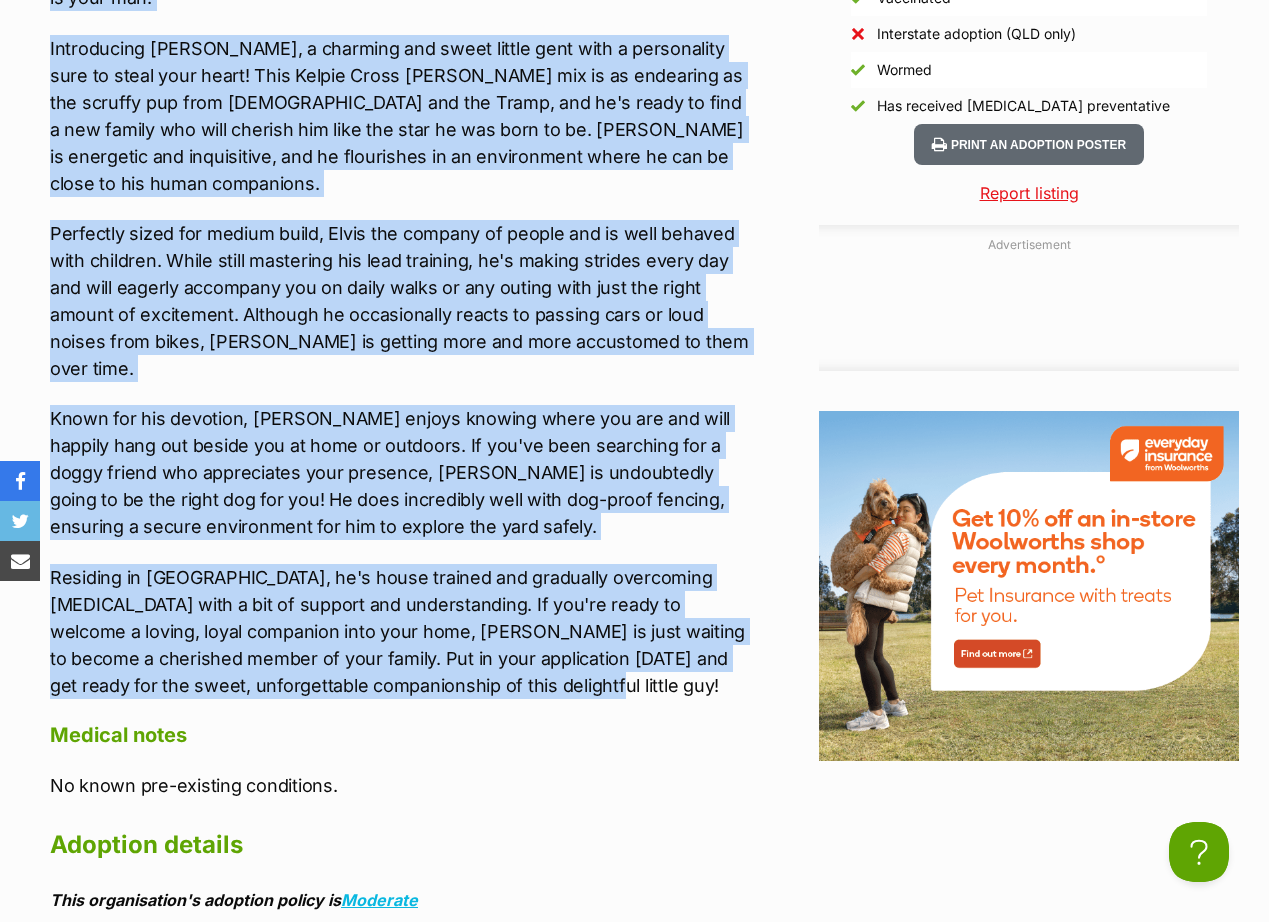 drag, startPoint x: 48, startPoint y: 292, endPoint x: 540, endPoint y: 562, distance: 561.21655 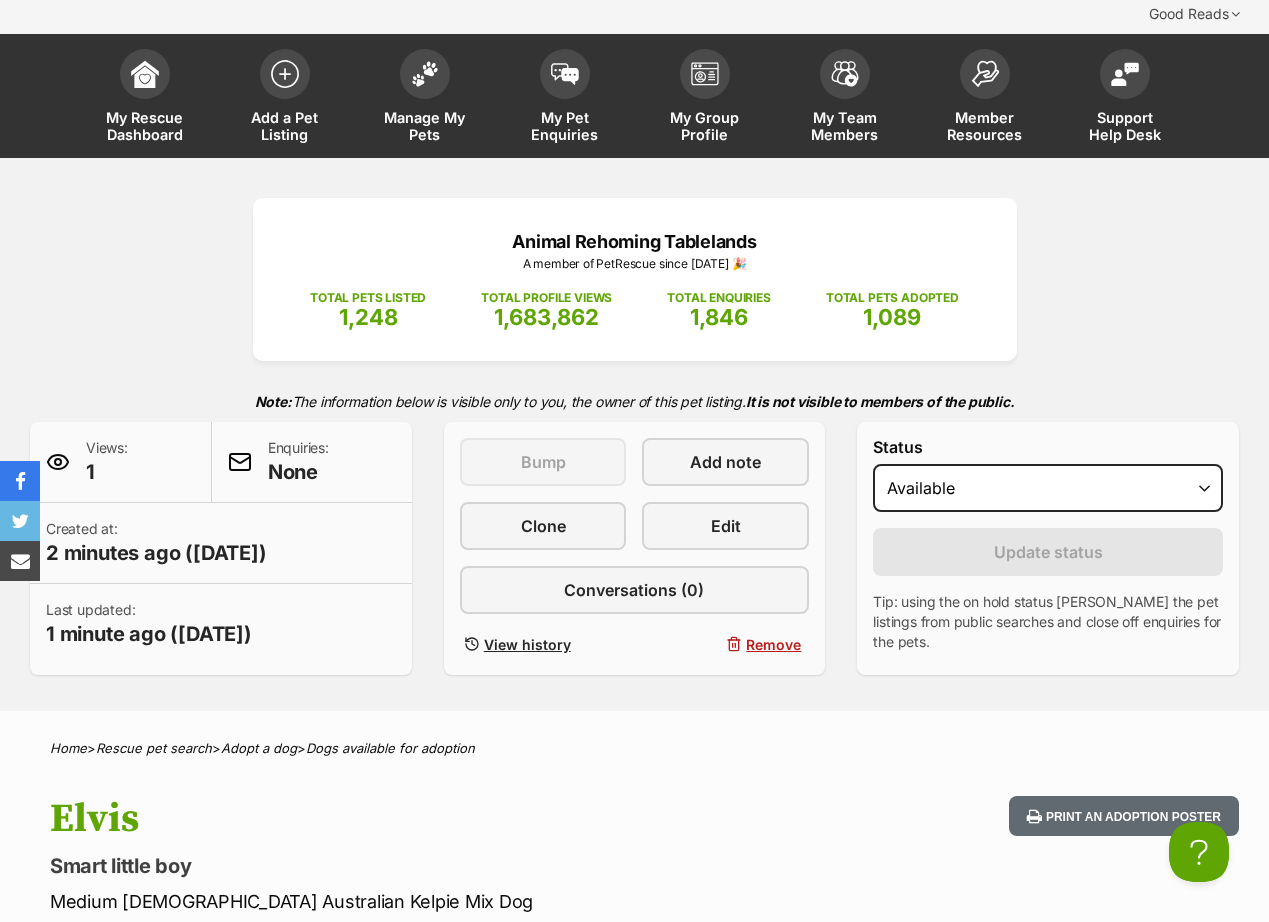 scroll, scrollTop: 0, scrollLeft: 0, axis: both 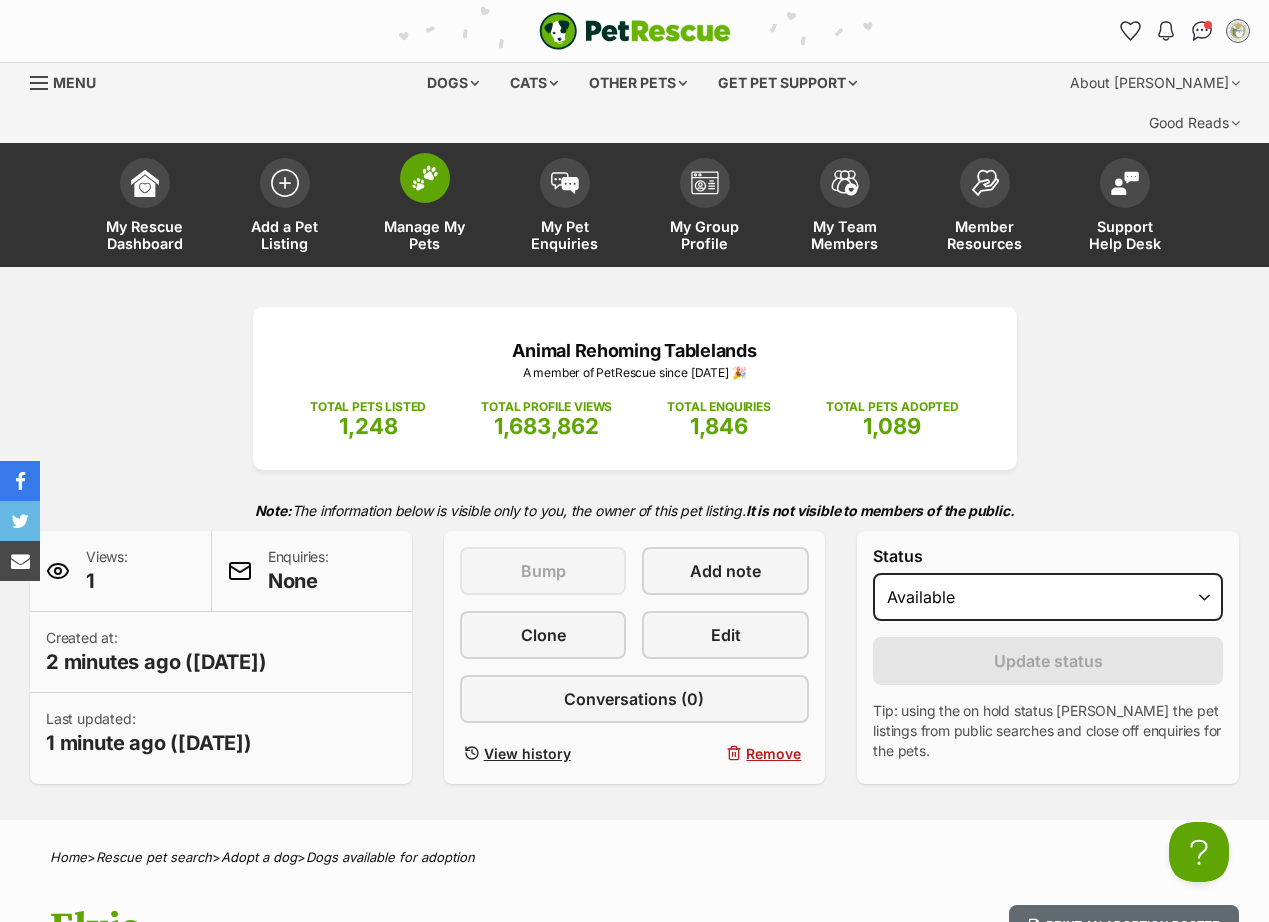 click at bounding box center (425, 178) 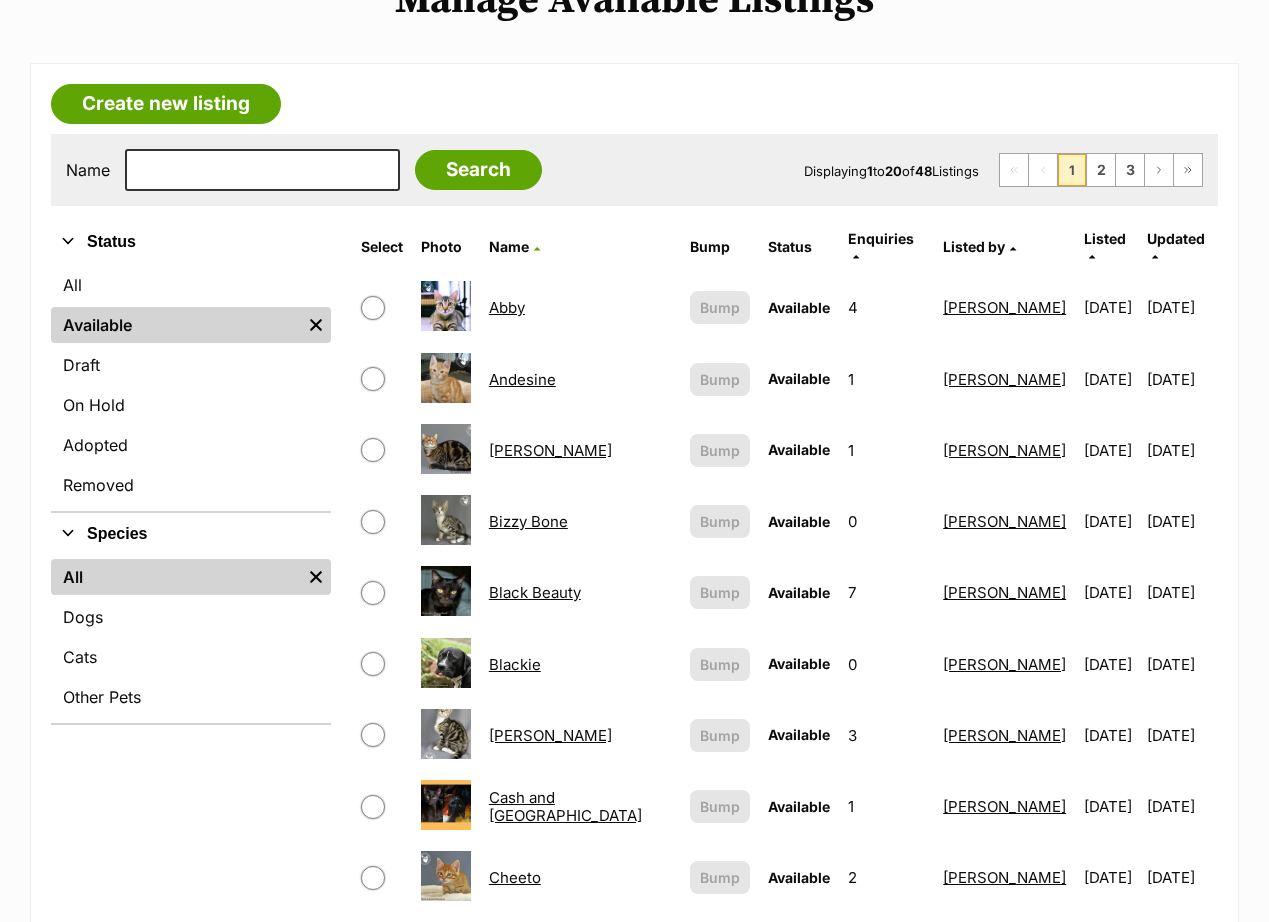 scroll, scrollTop: 300, scrollLeft: 0, axis: vertical 